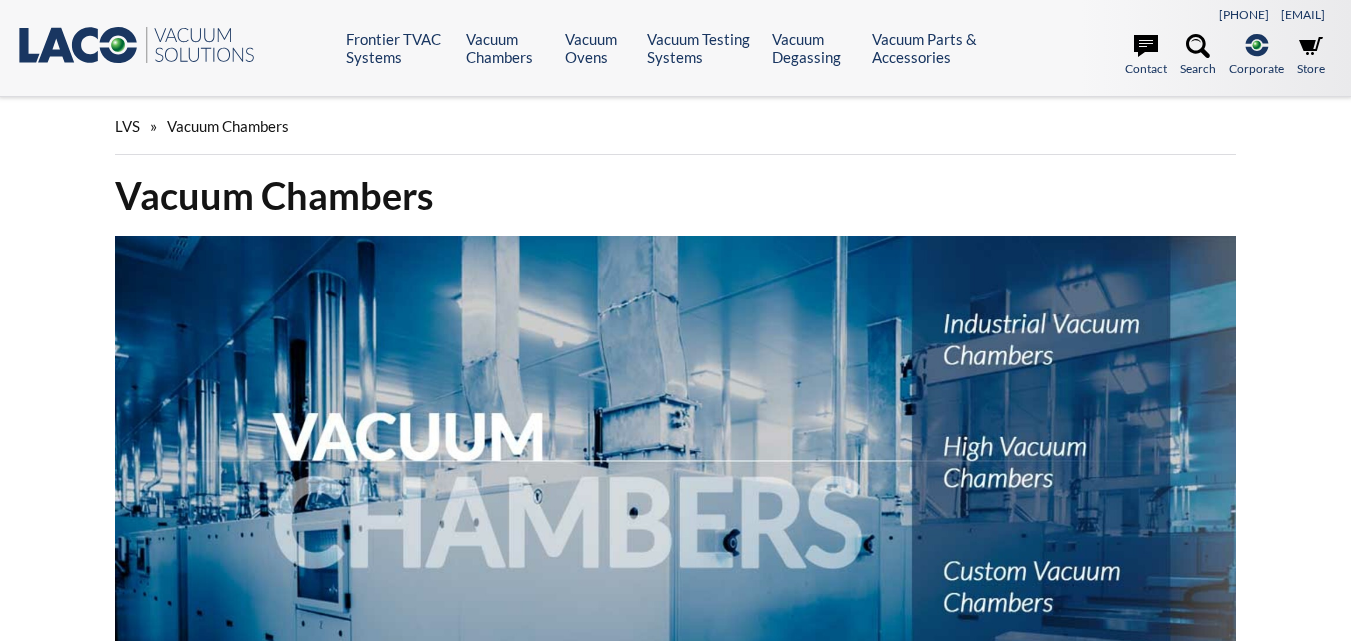 scroll, scrollTop: 0, scrollLeft: 0, axis: both 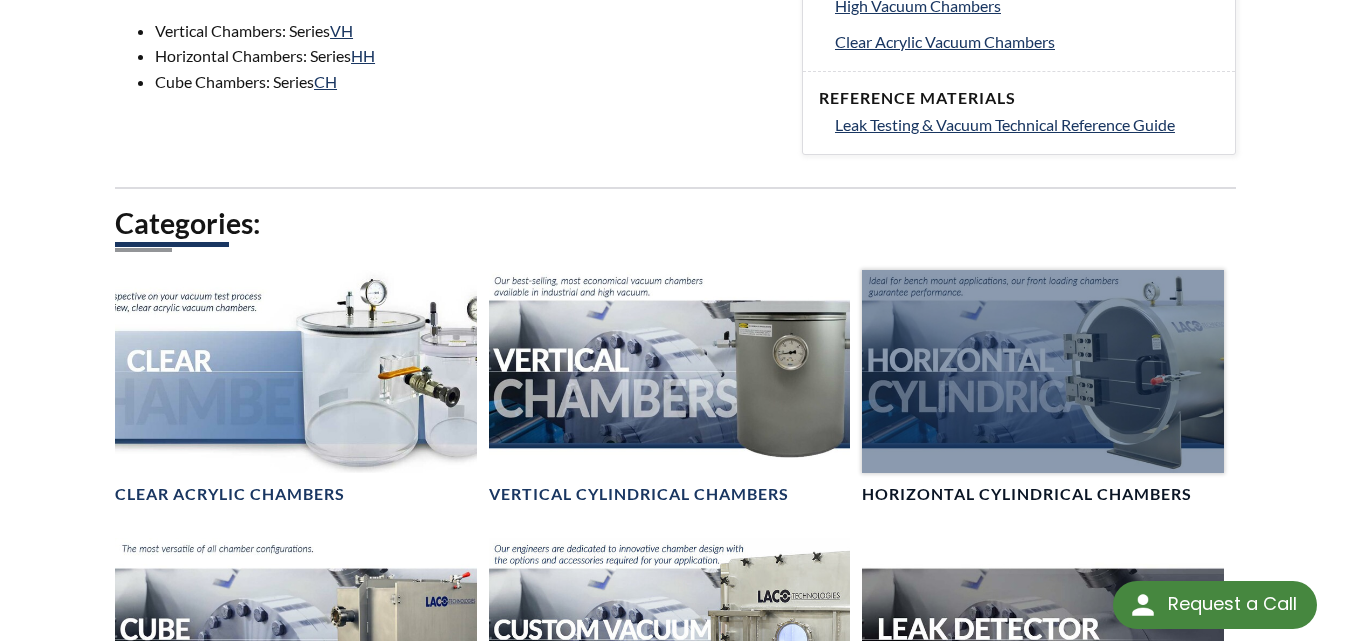 click at bounding box center [1043, 371] 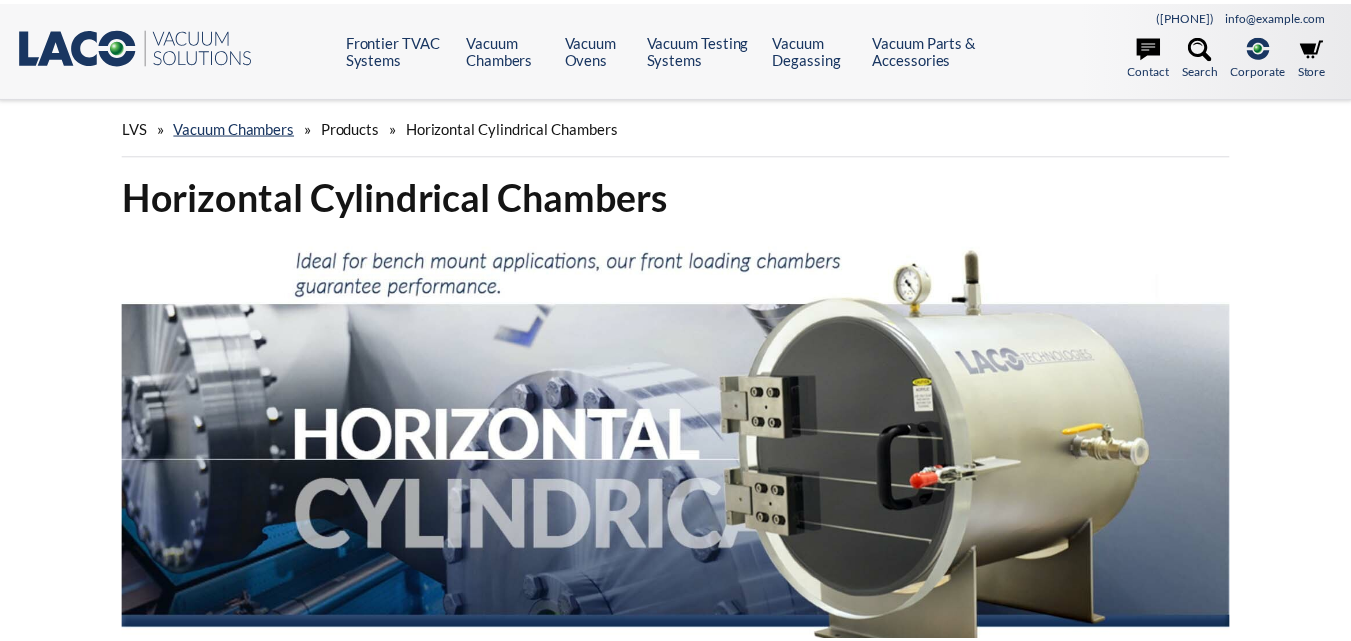 scroll, scrollTop: 0, scrollLeft: 0, axis: both 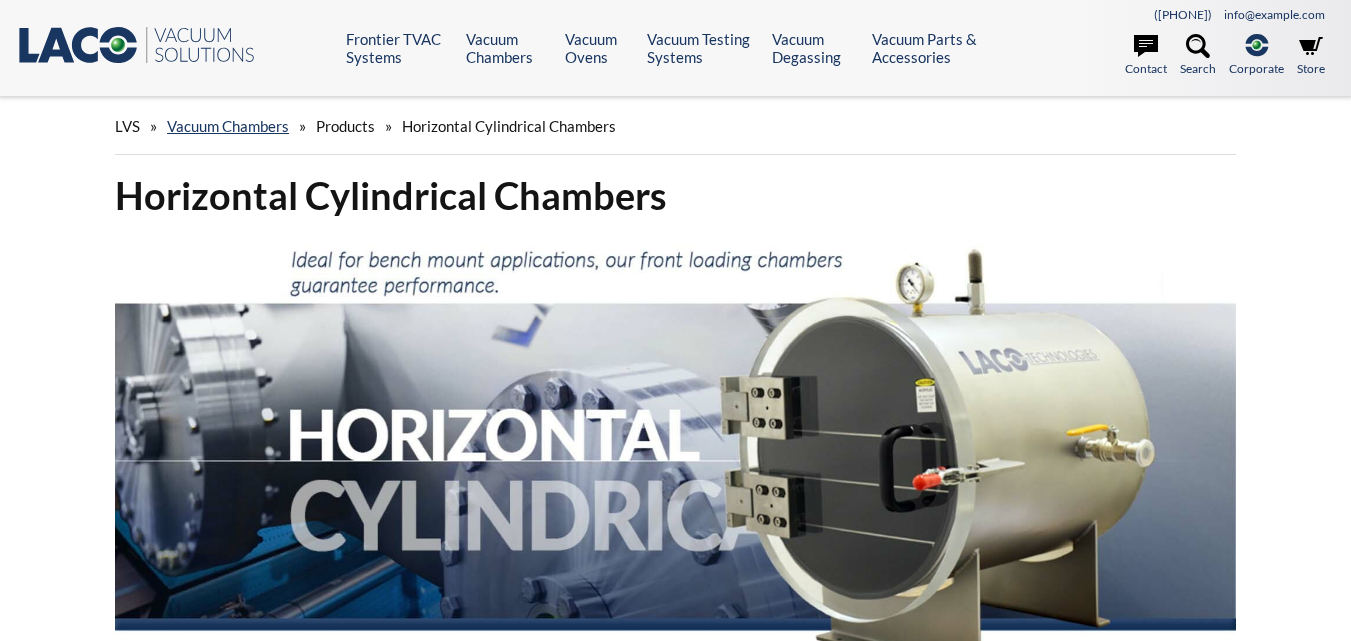 select 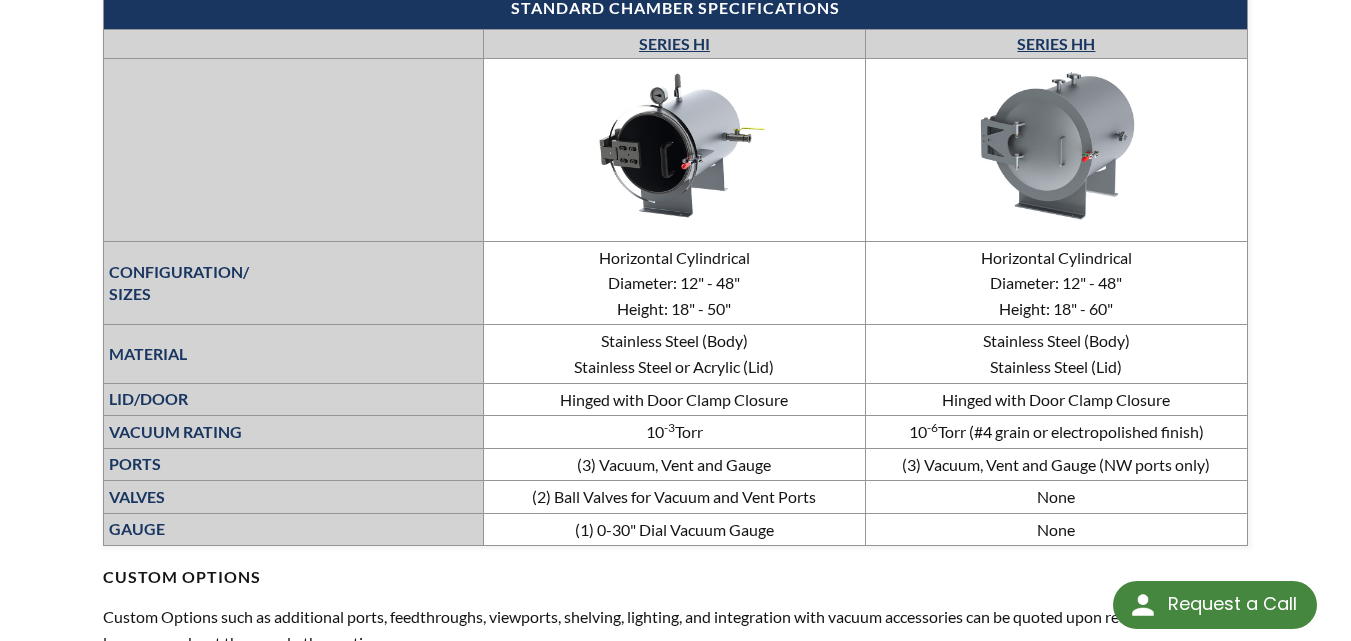 scroll, scrollTop: 818, scrollLeft: 0, axis: vertical 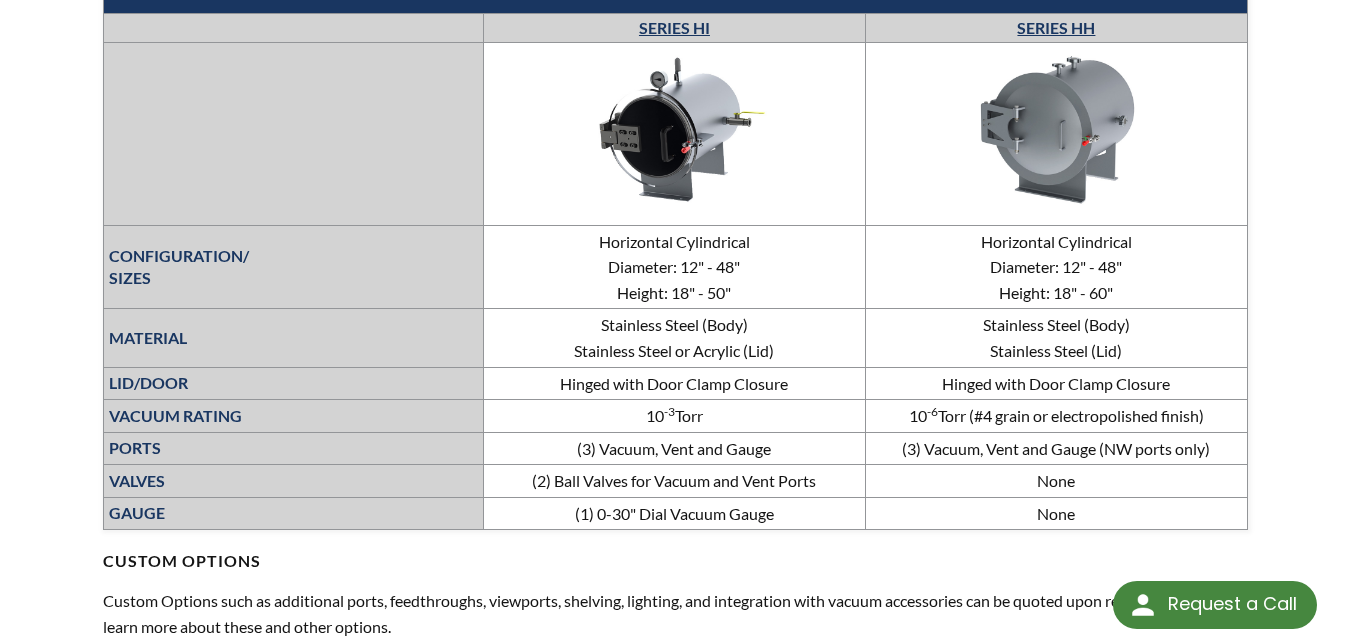 drag, startPoint x: 1361, startPoint y: 107, endPoint x: 1345, endPoint y: 308, distance: 201.6358 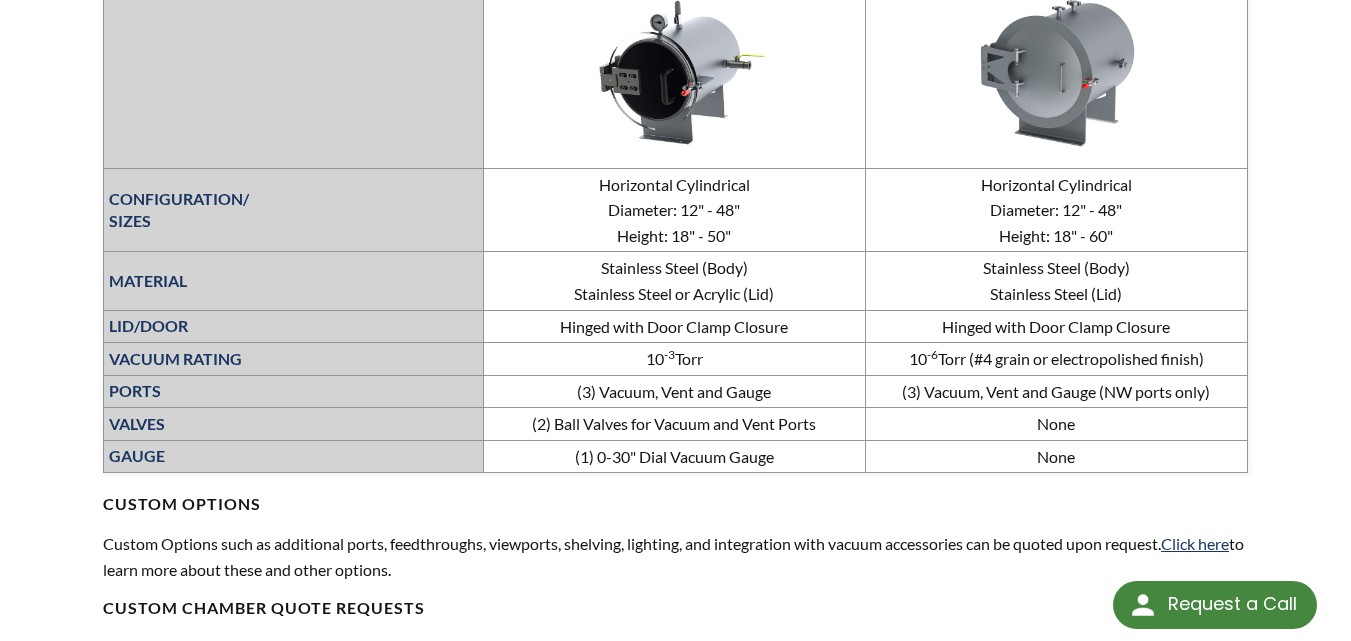 scroll, scrollTop: 879, scrollLeft: 0, axis: vertical 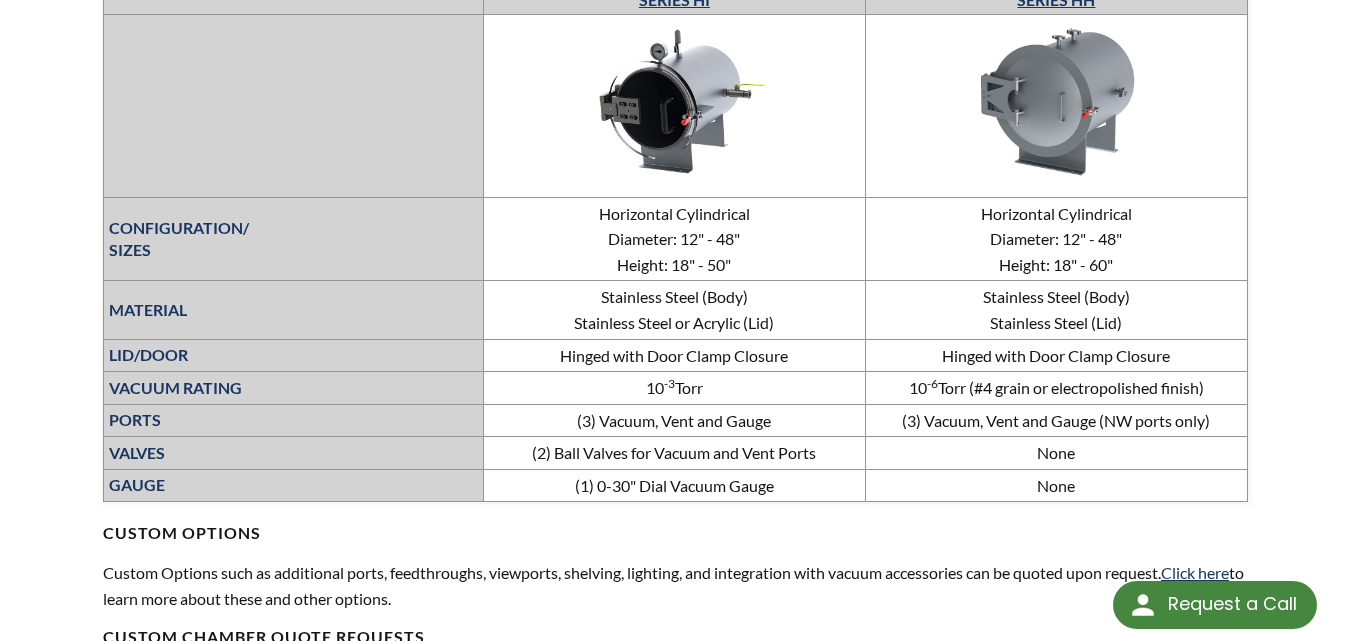 click on "Request a Call" at bounding box center (1232, 604) 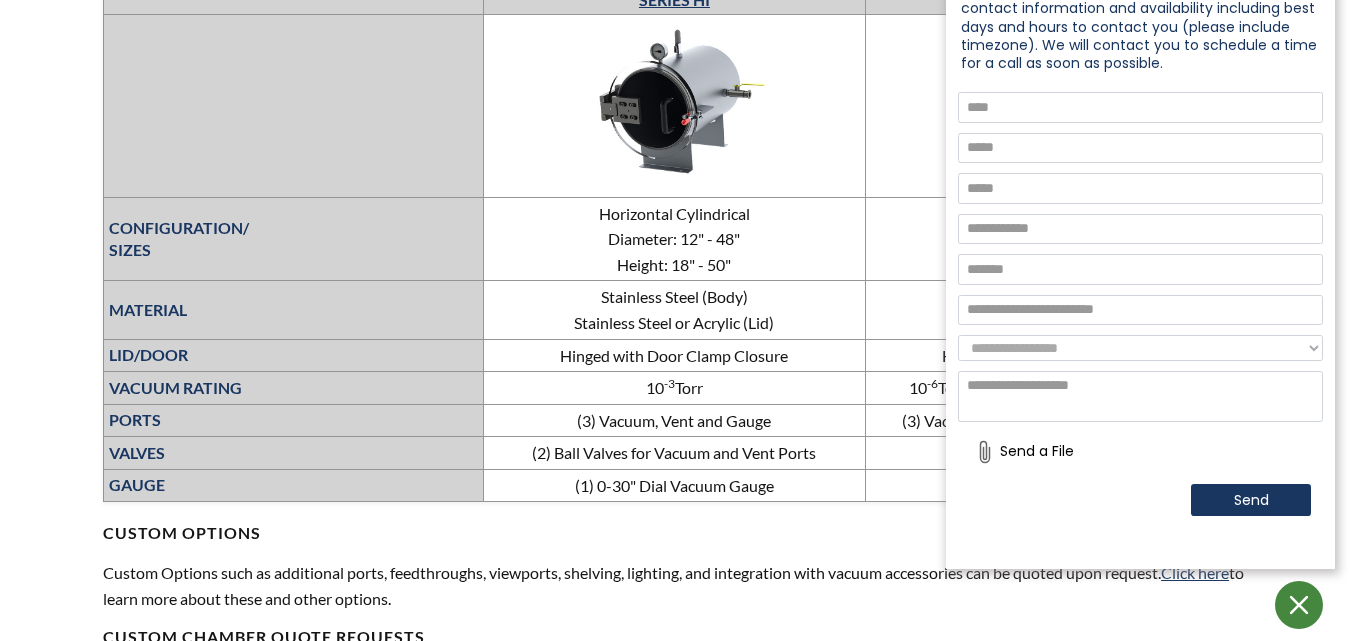 scroll, scrollTop: 0, scrollLeft: 0, axis: both 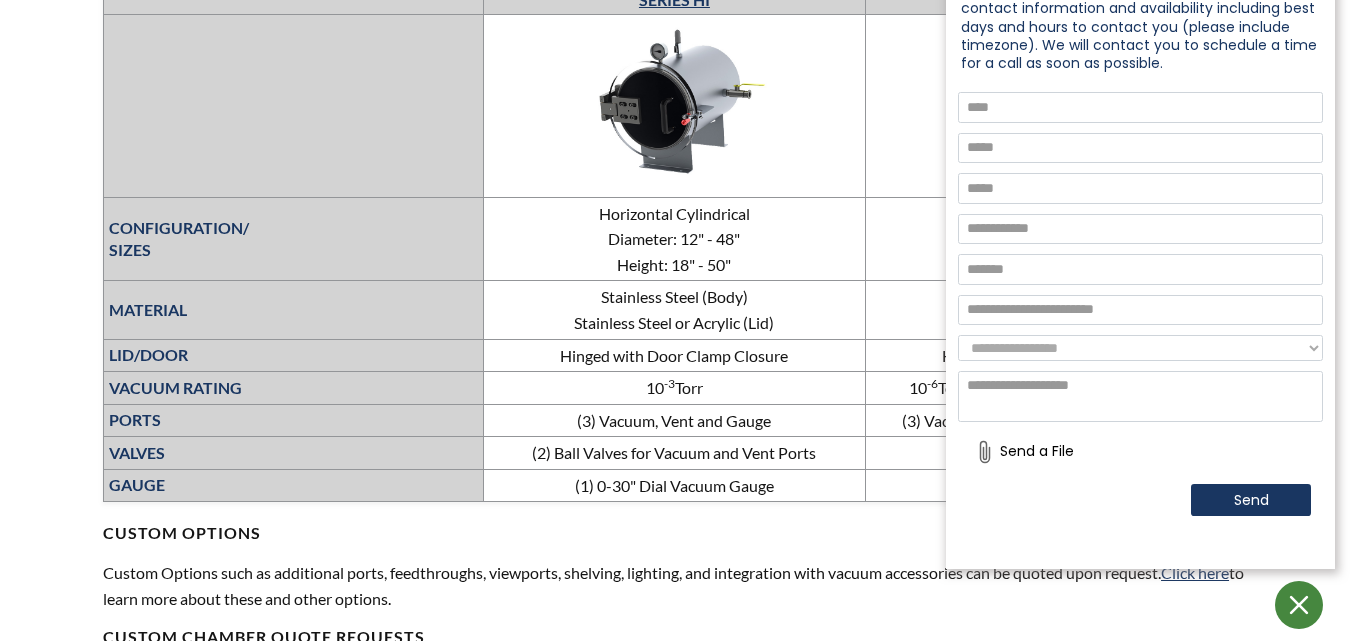click at bounding box center (1140, 107) 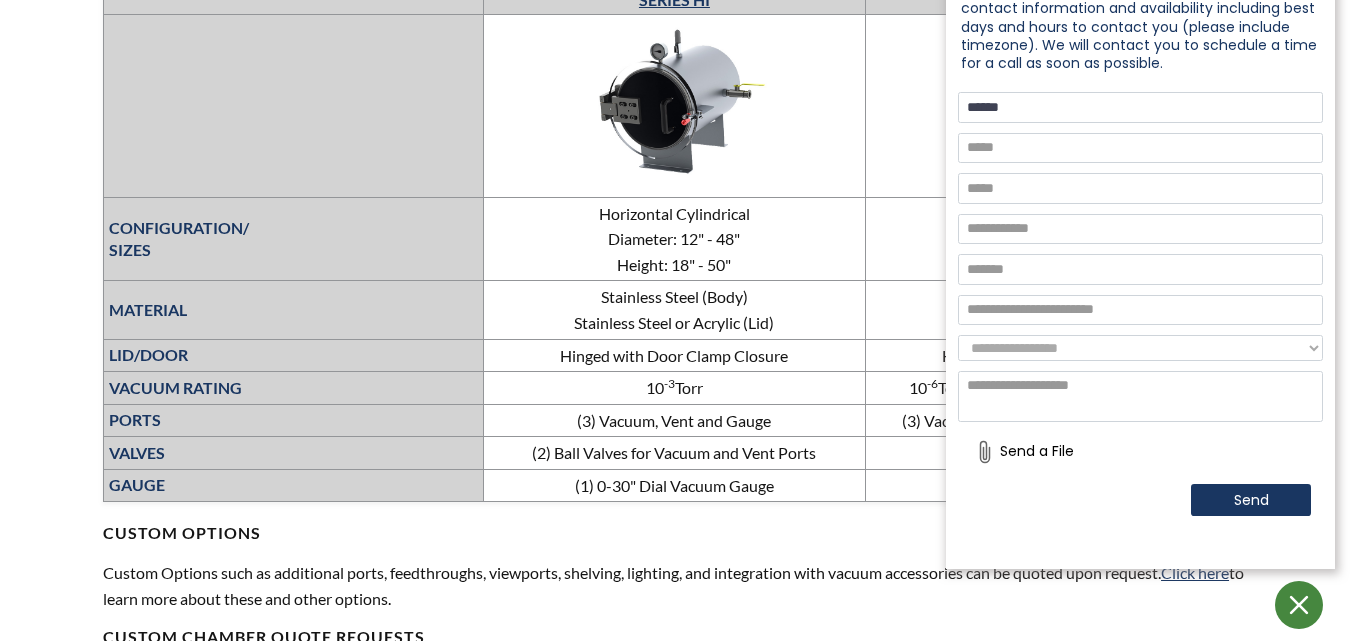 type on "*****" 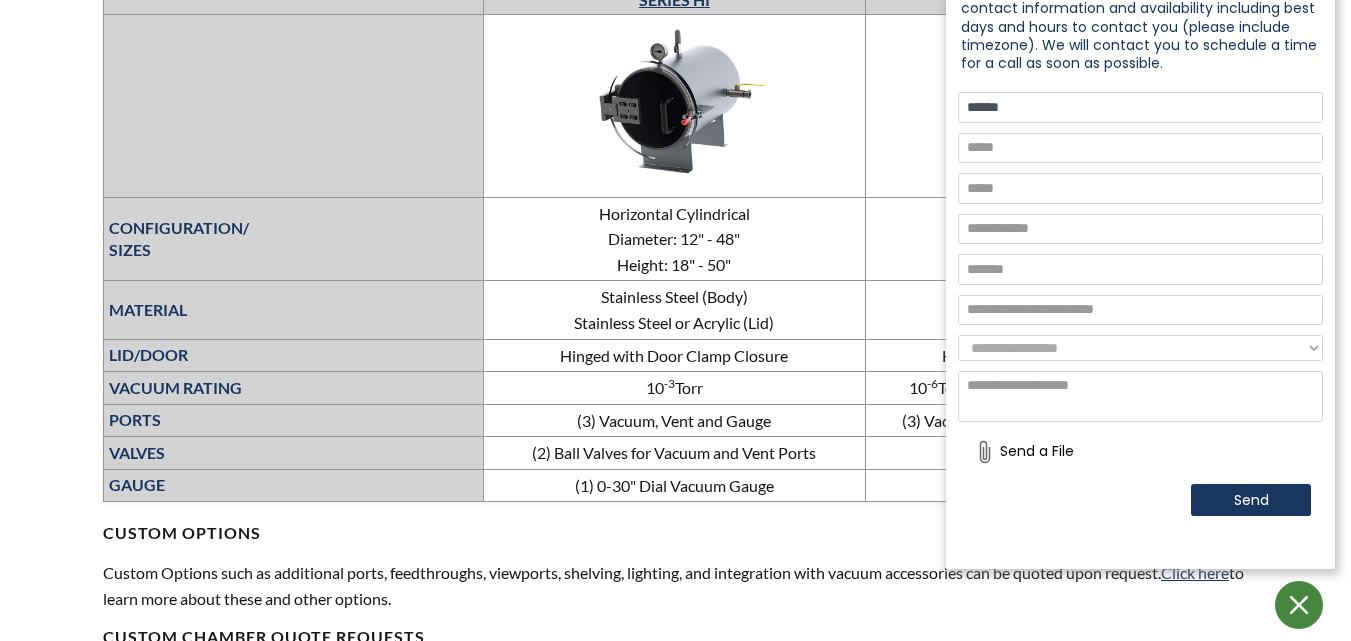 click at bounding box center (1140, 148) 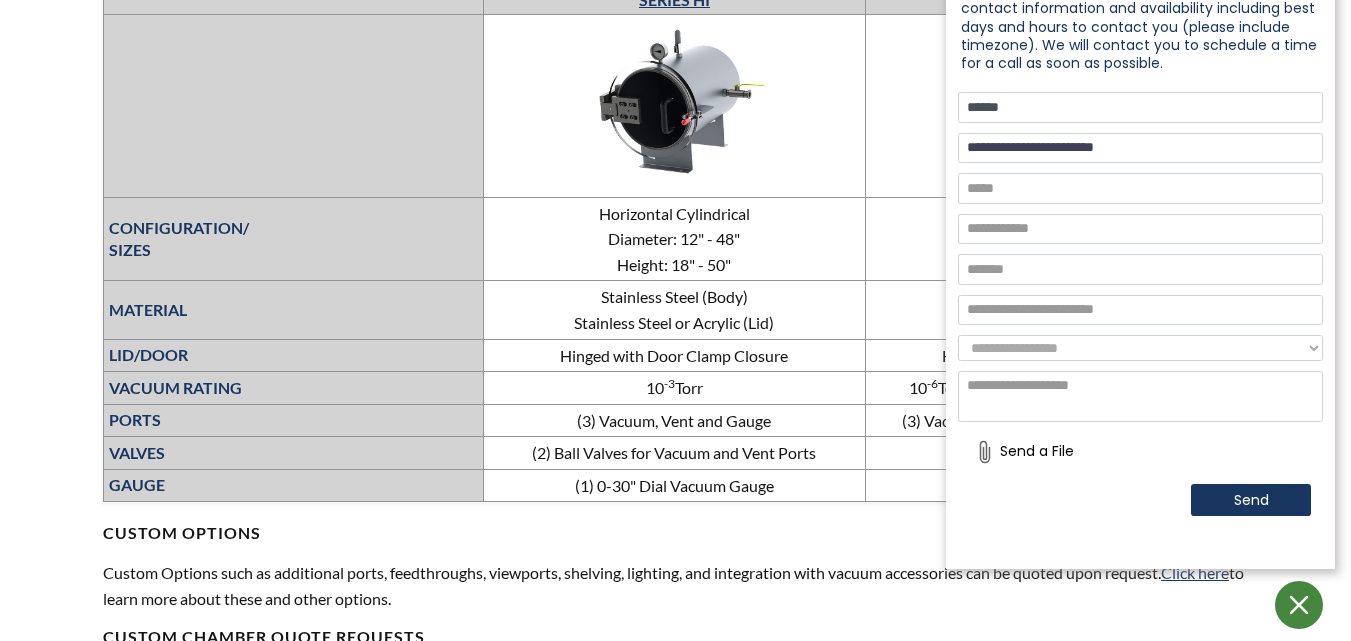 type on "**********" 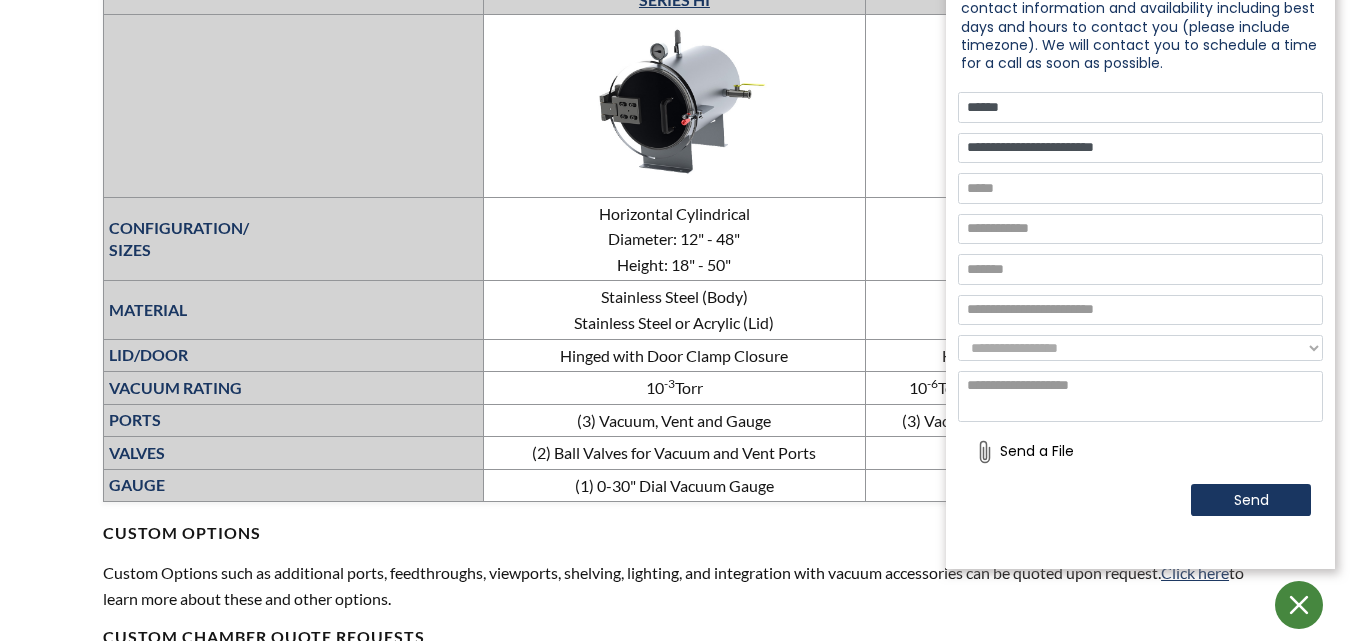 click at bounding box center [1140, 188] 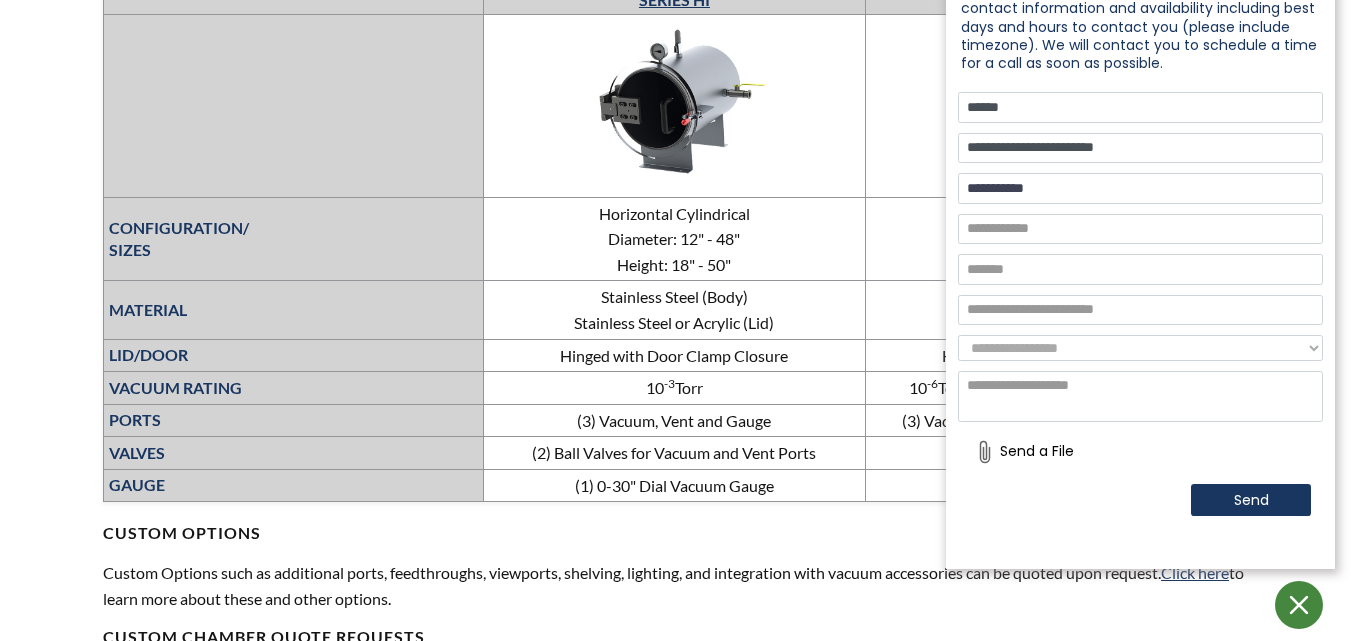 type on "**********" 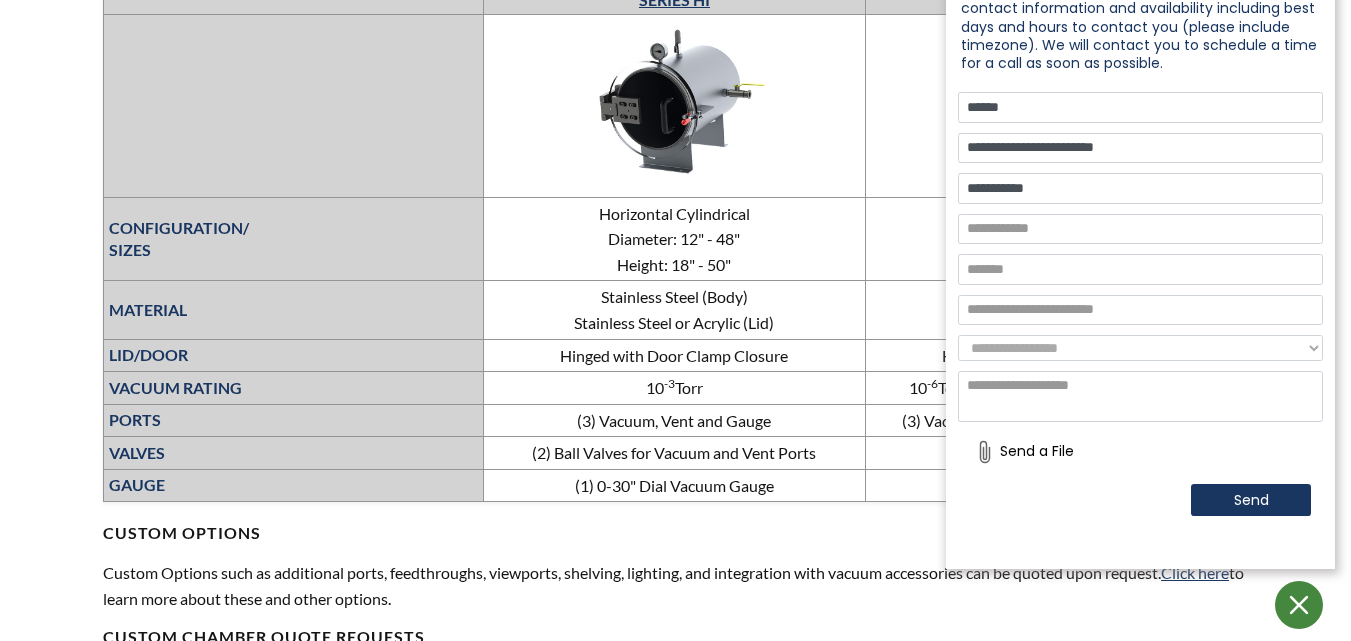 click at bounding box center [1140, 229] 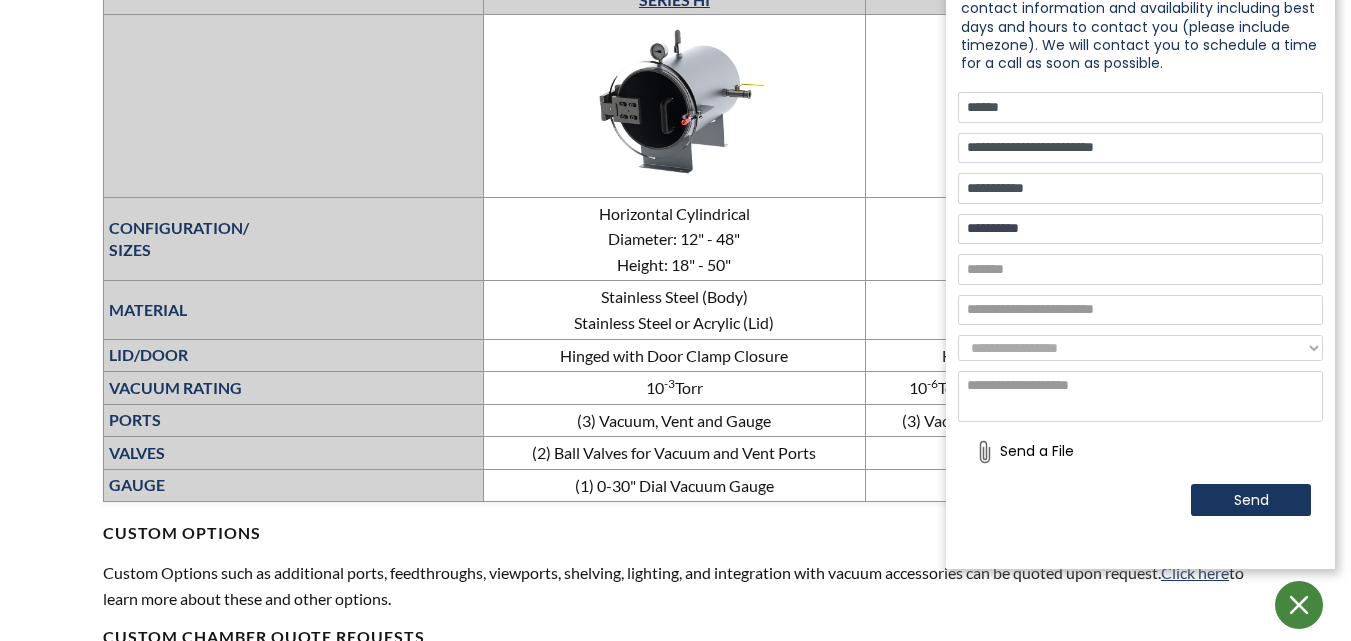 type on "**********" 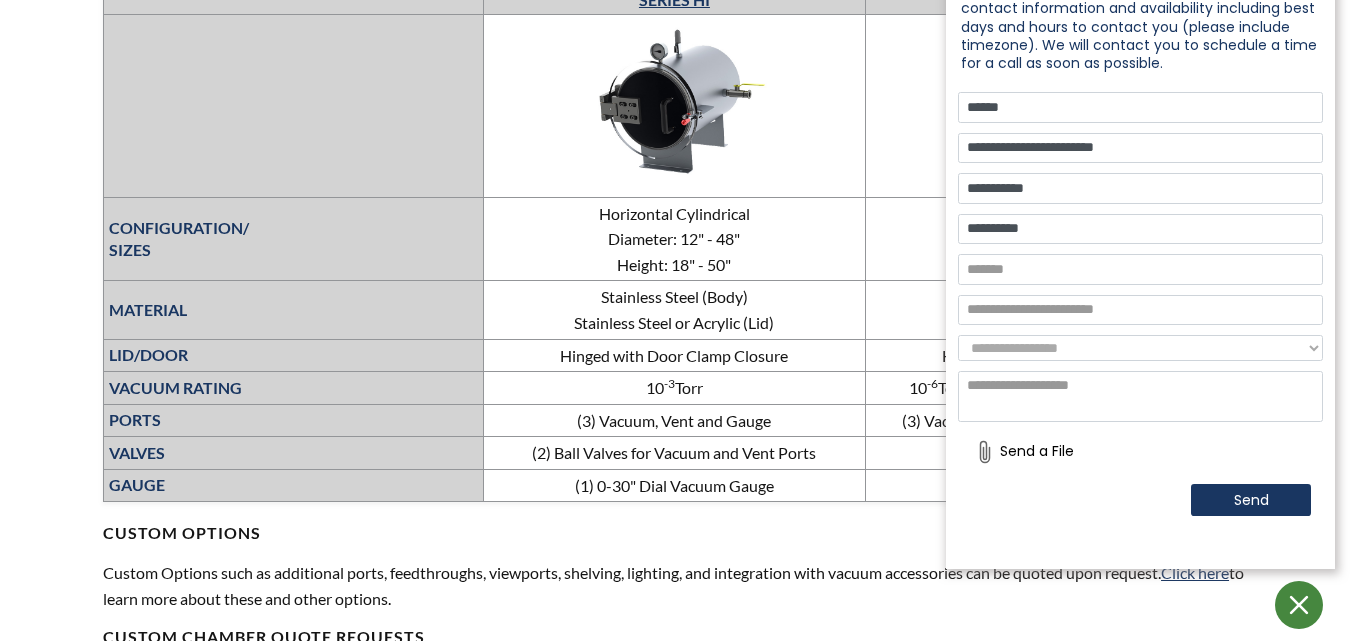 click at bounding box center (1140, 269) 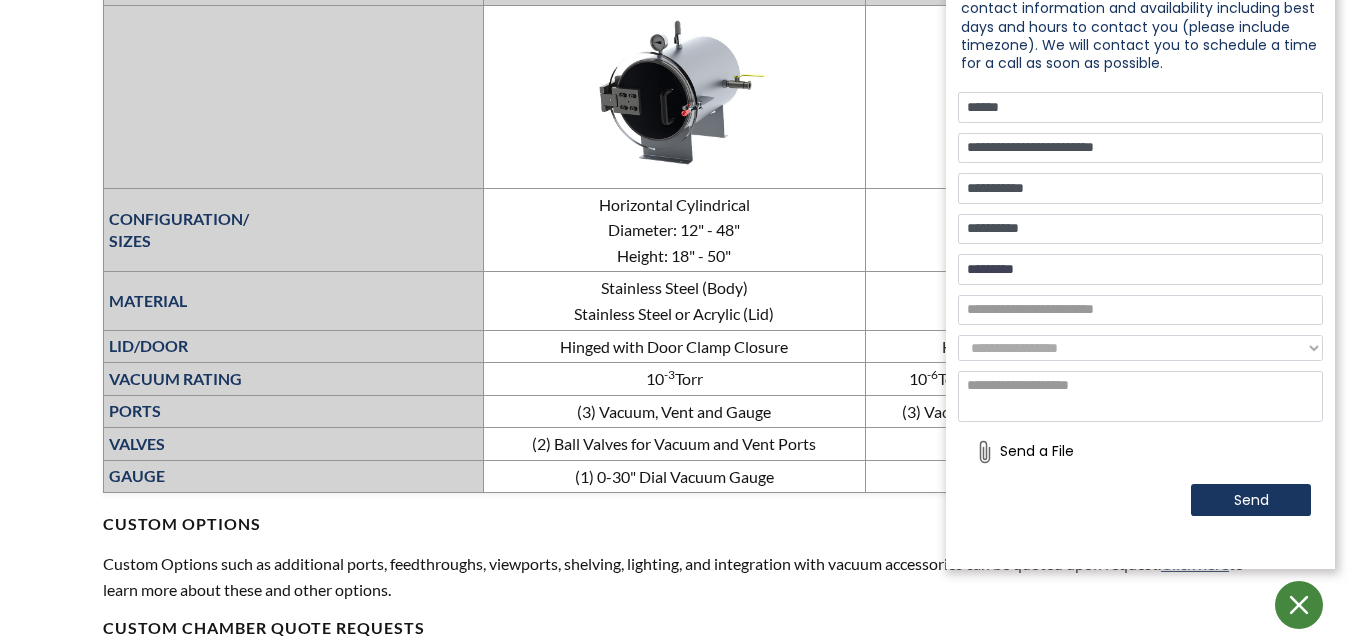 scroll, scrollTop: 932, scrollLeft: 0, axis: vertical 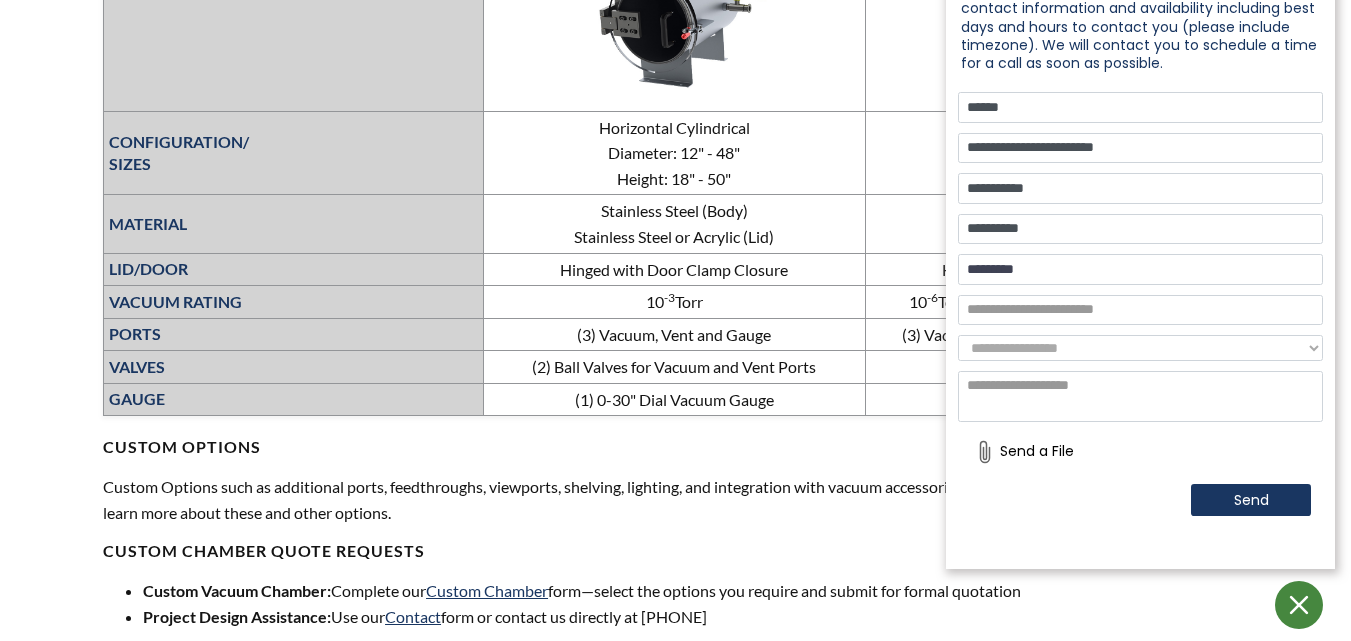 type on "*********" 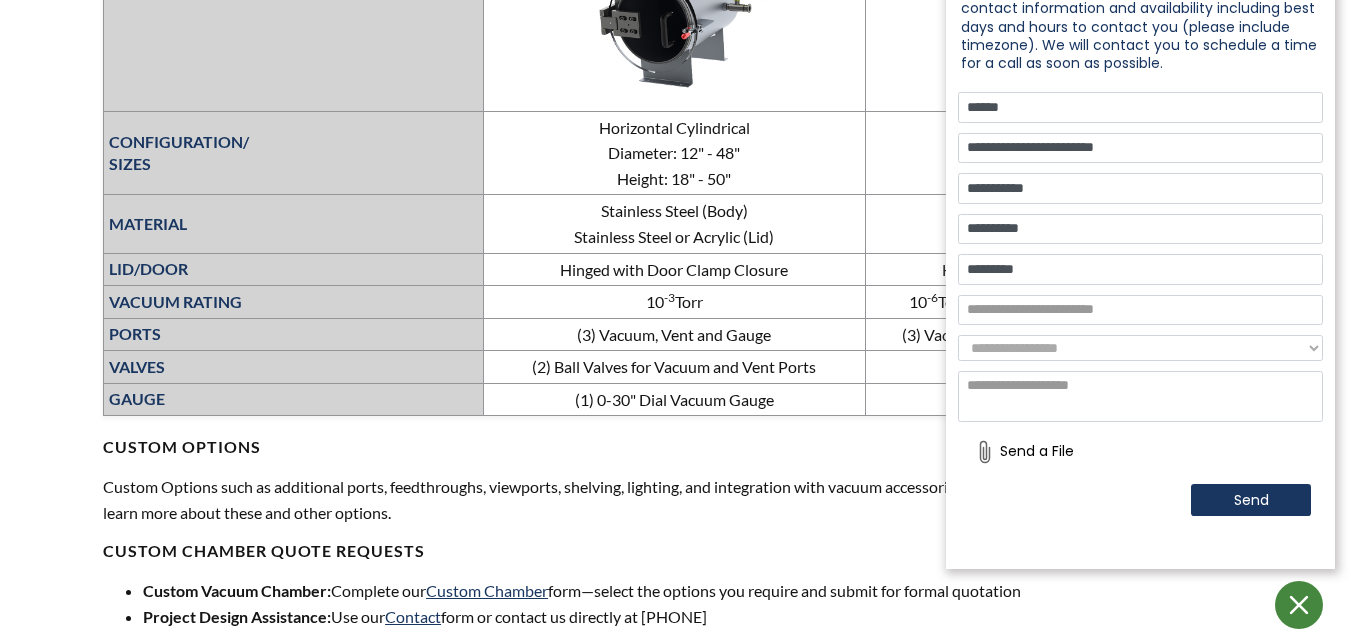 click at bounding box center (1140, 310) 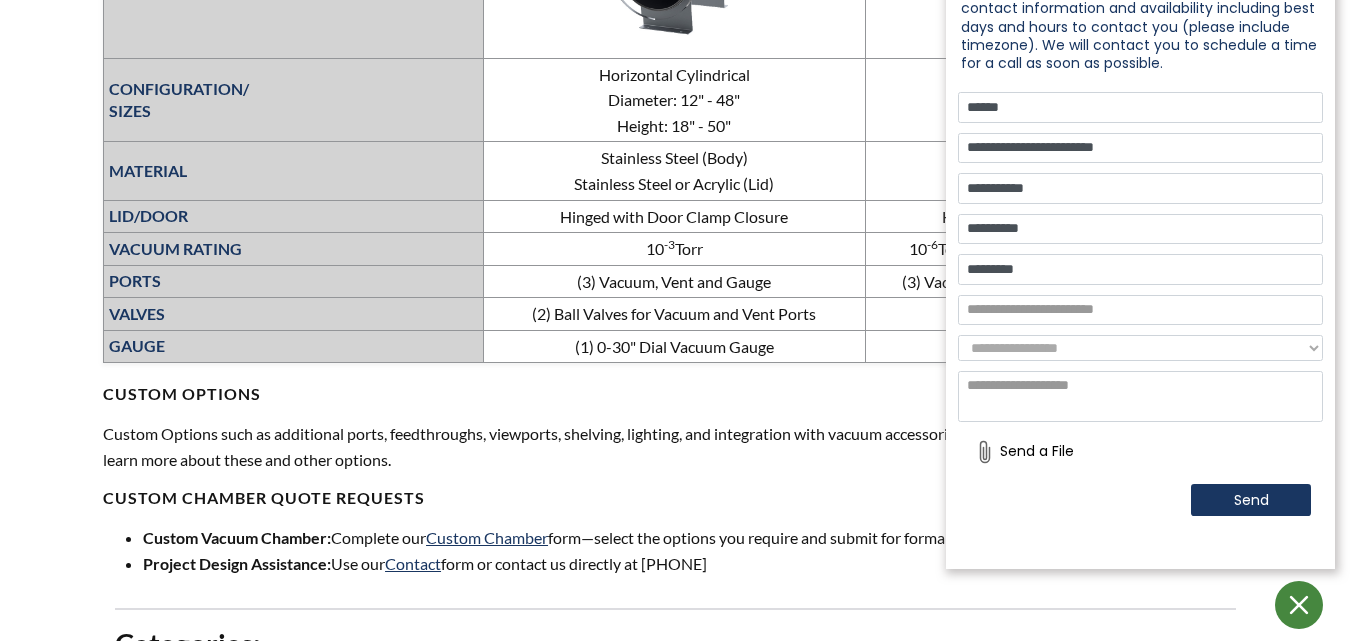 click at bounding box center (1140, 310) 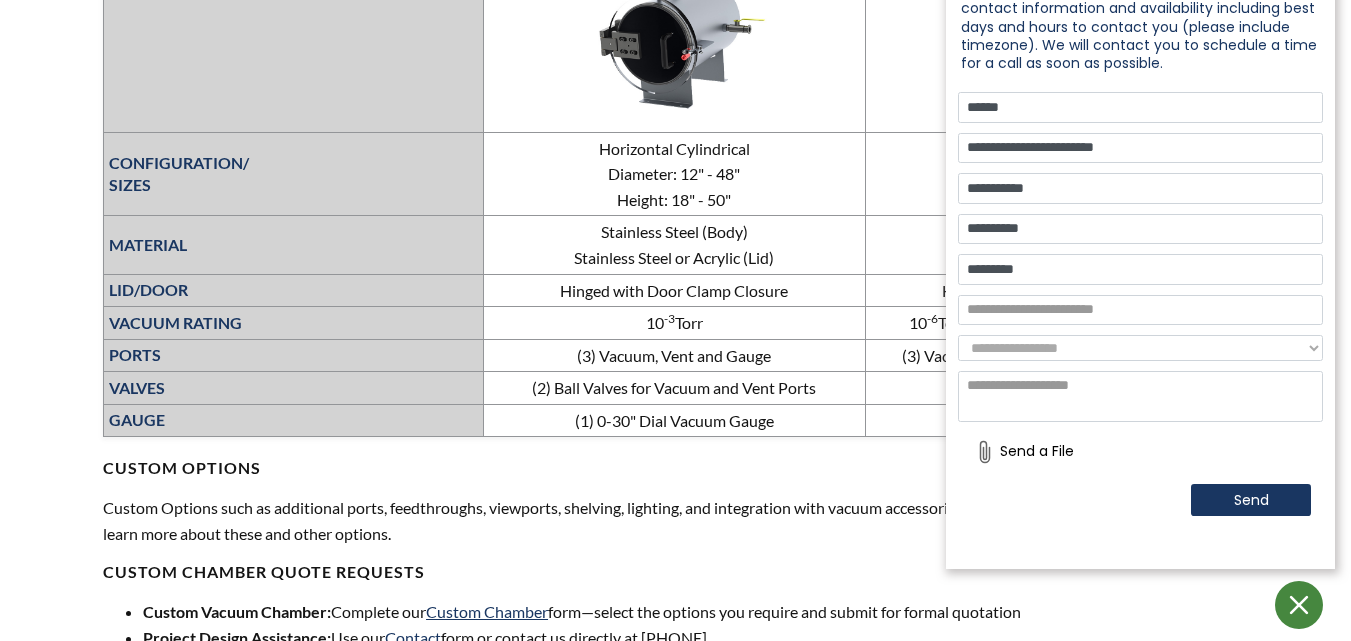 scroll, scrollTop: 928, scrollLeft: 0, axis: vertical 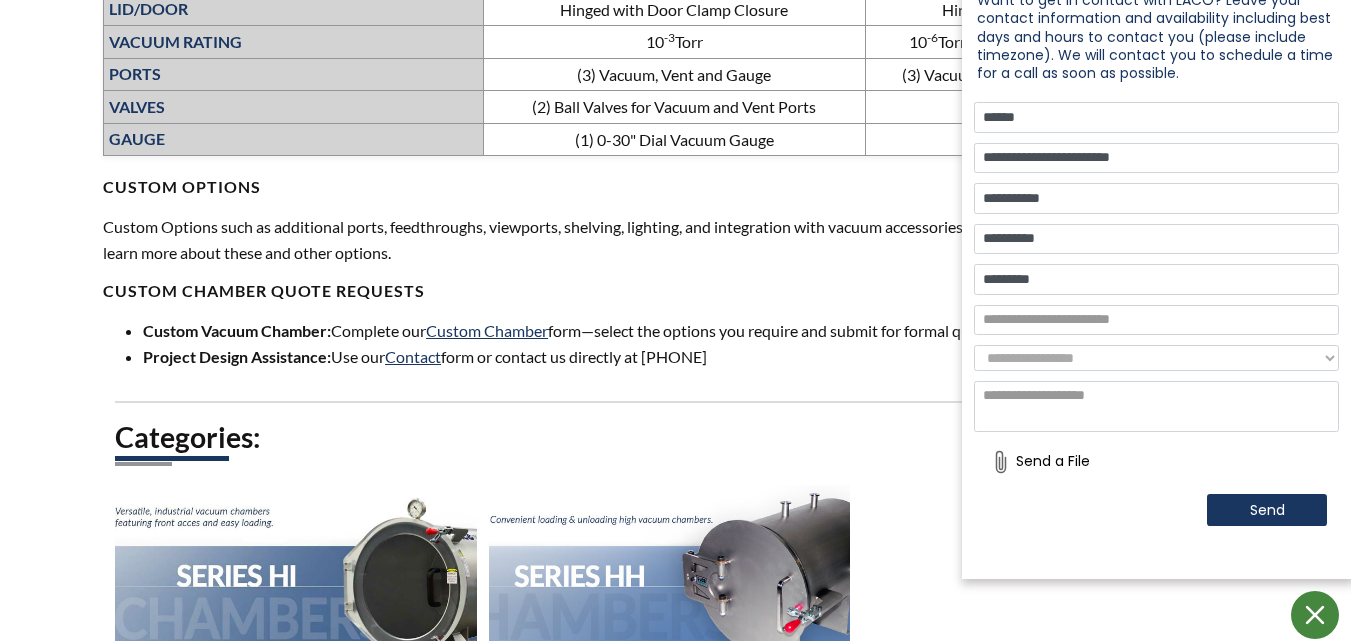 drag, startPoint x: 1114, startPoint y: 63, endPoint x: 1130, endPoint y: 216, distance: 153.83432 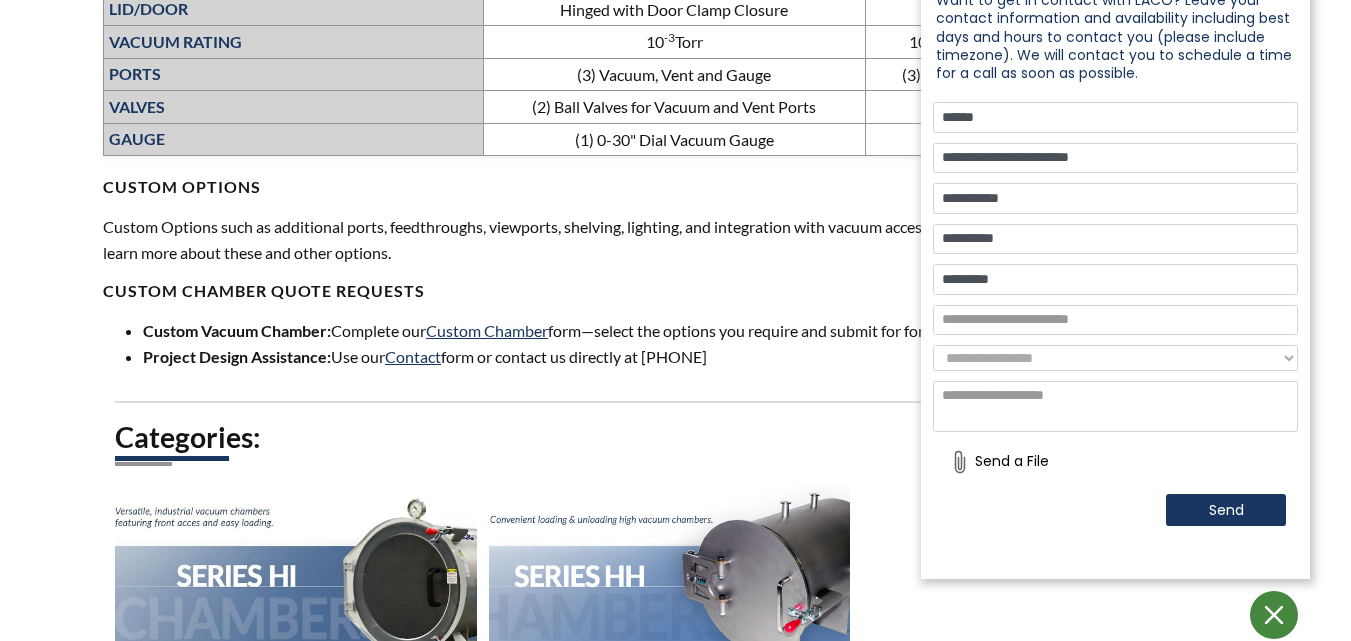 drag, startPoint x: 1098, startPoint y: 74, endPoint x: 1058, endPoint y: 208, distance: 139.84277 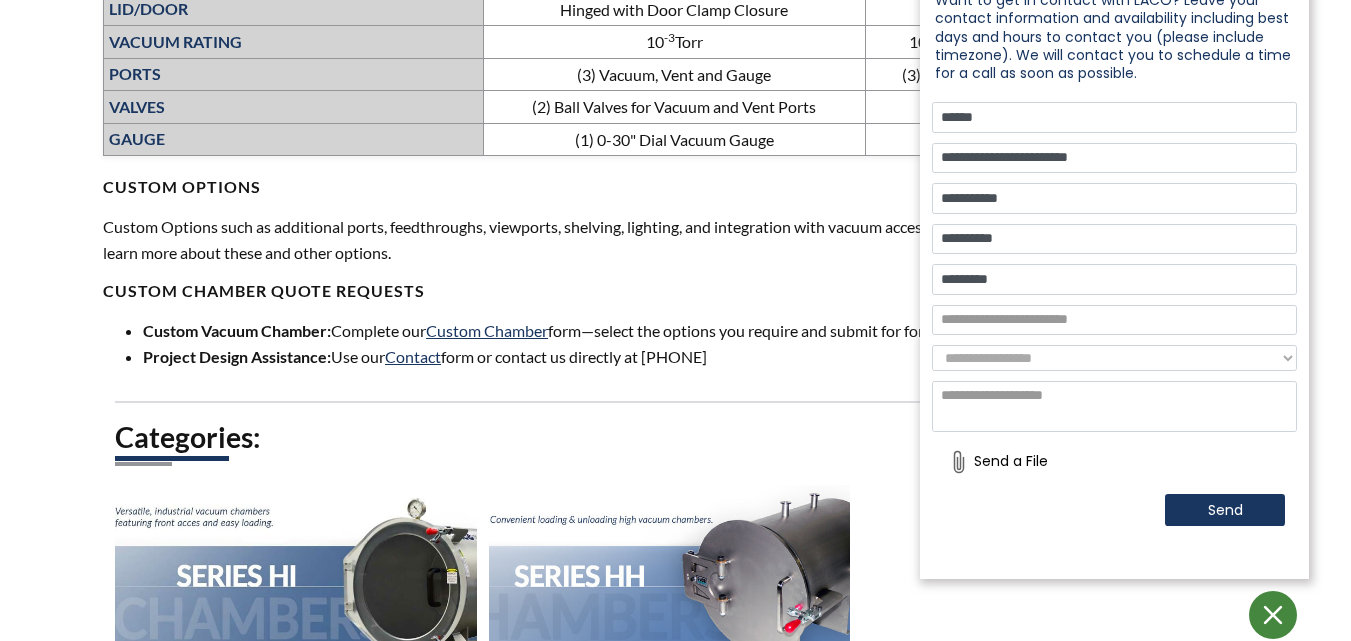click at bounding box center (1114, 320) 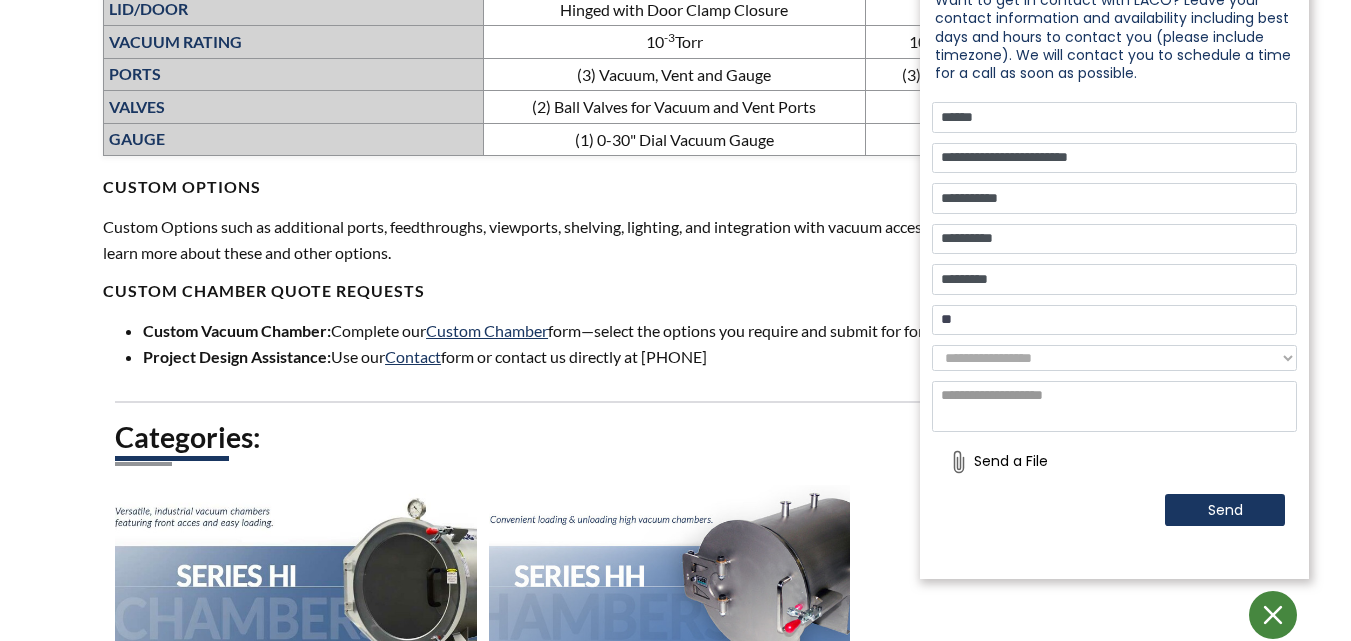 type on "*" 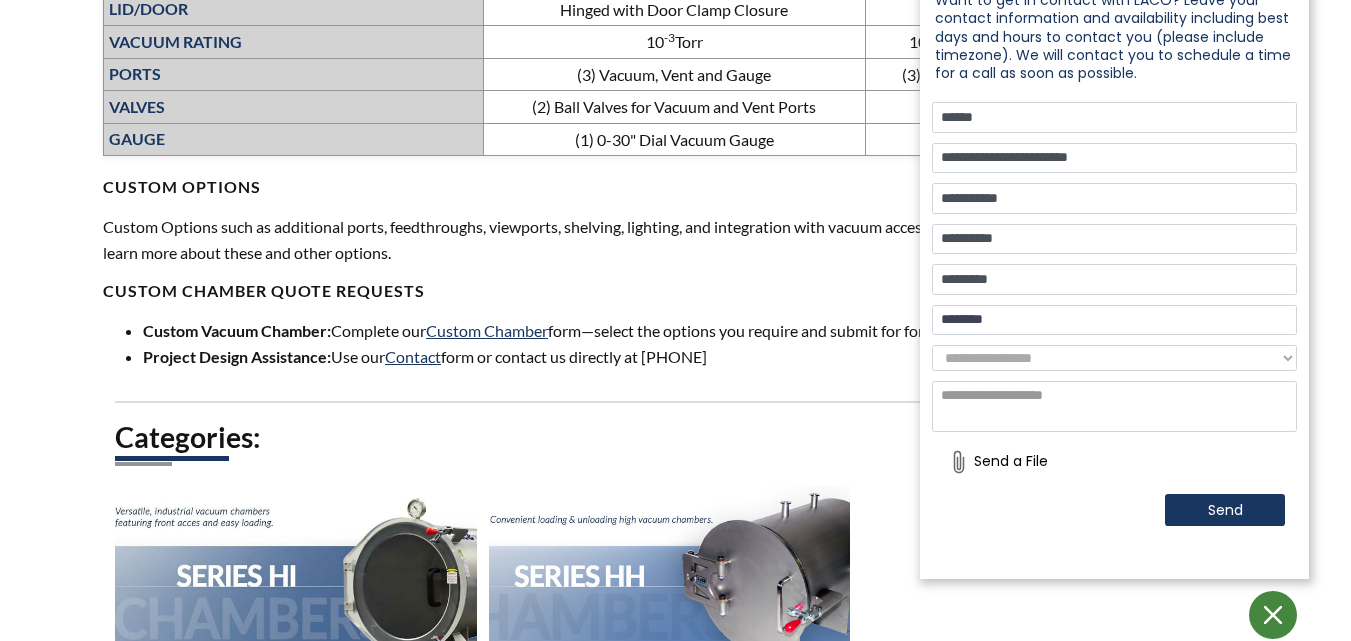 type on "********" 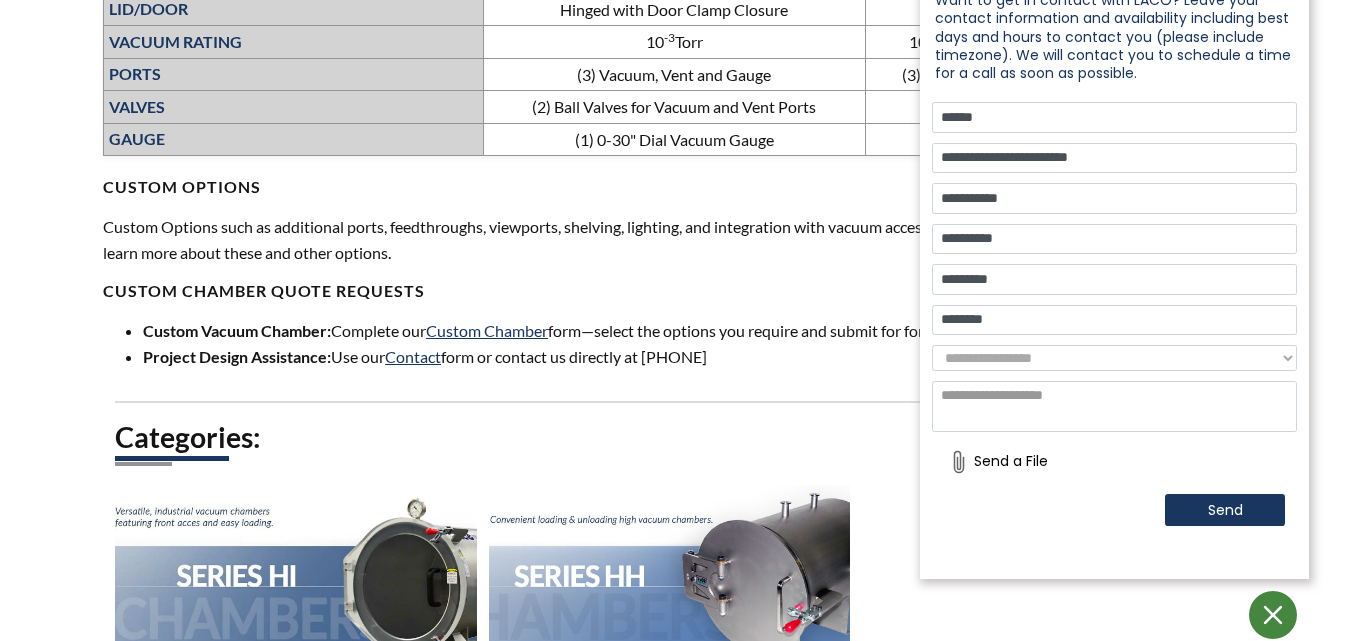click on "**********" at bounding box center (1114, 358) 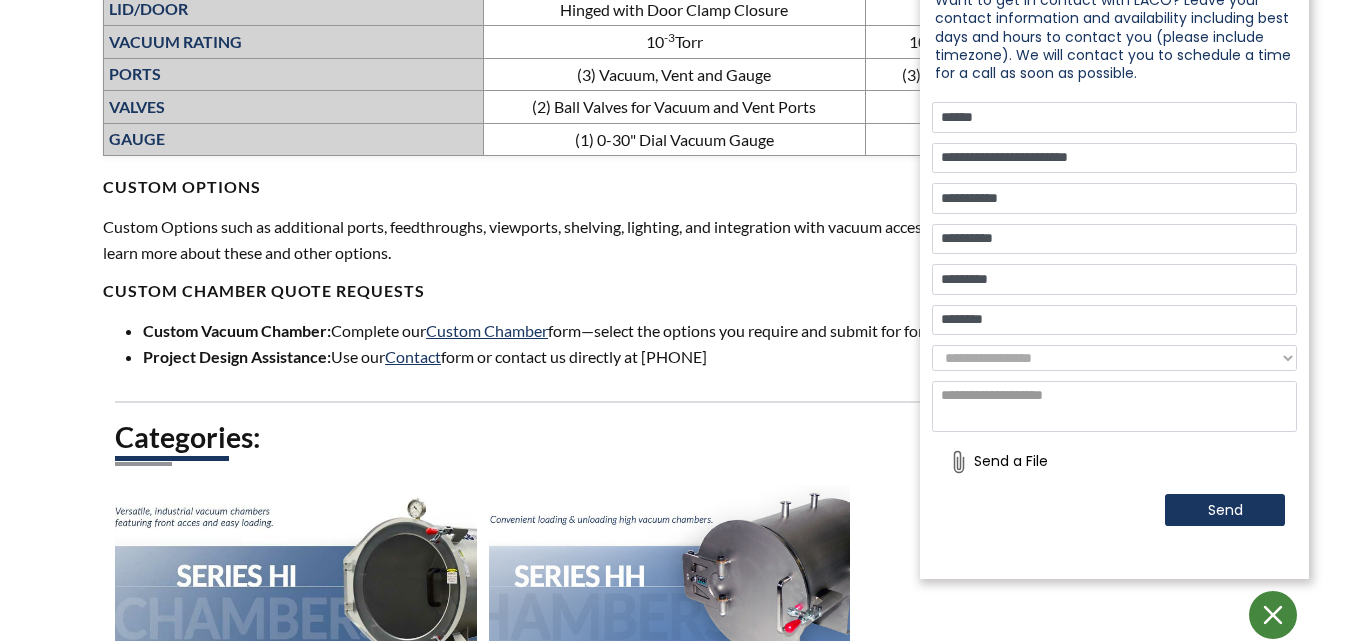 select on "**********" 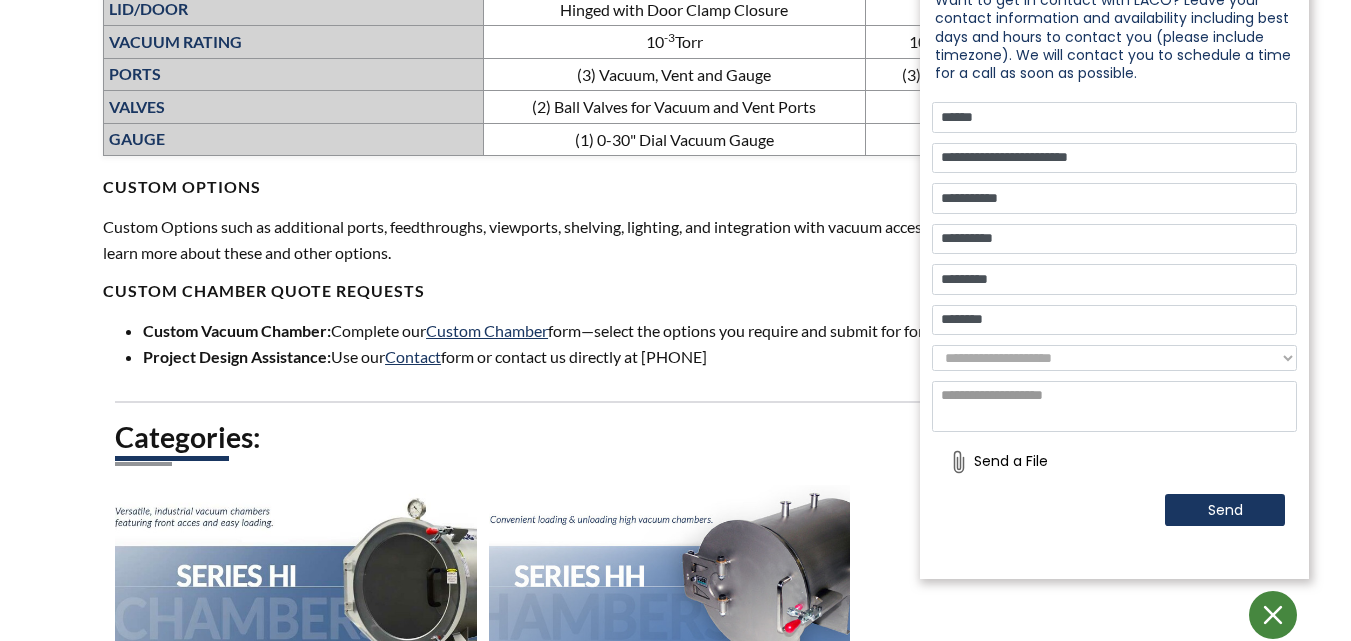click on "**********" at bounding box center [1114, 358] 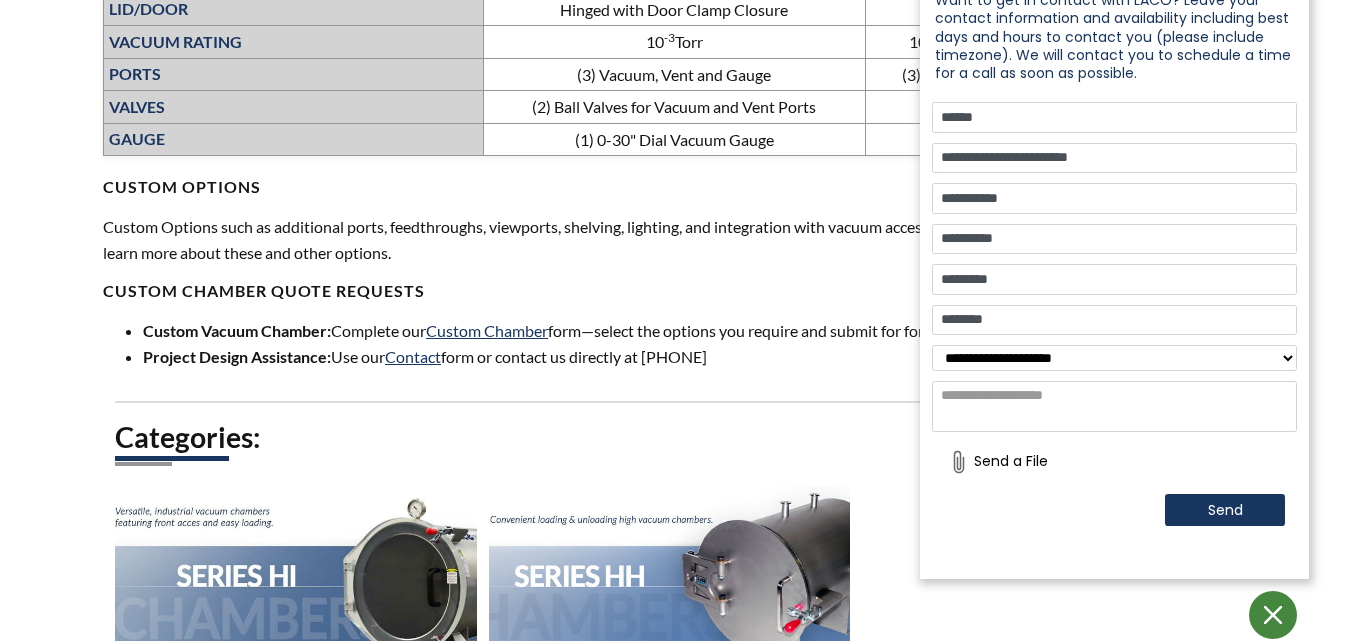 click at bounding box center (1114, 407) 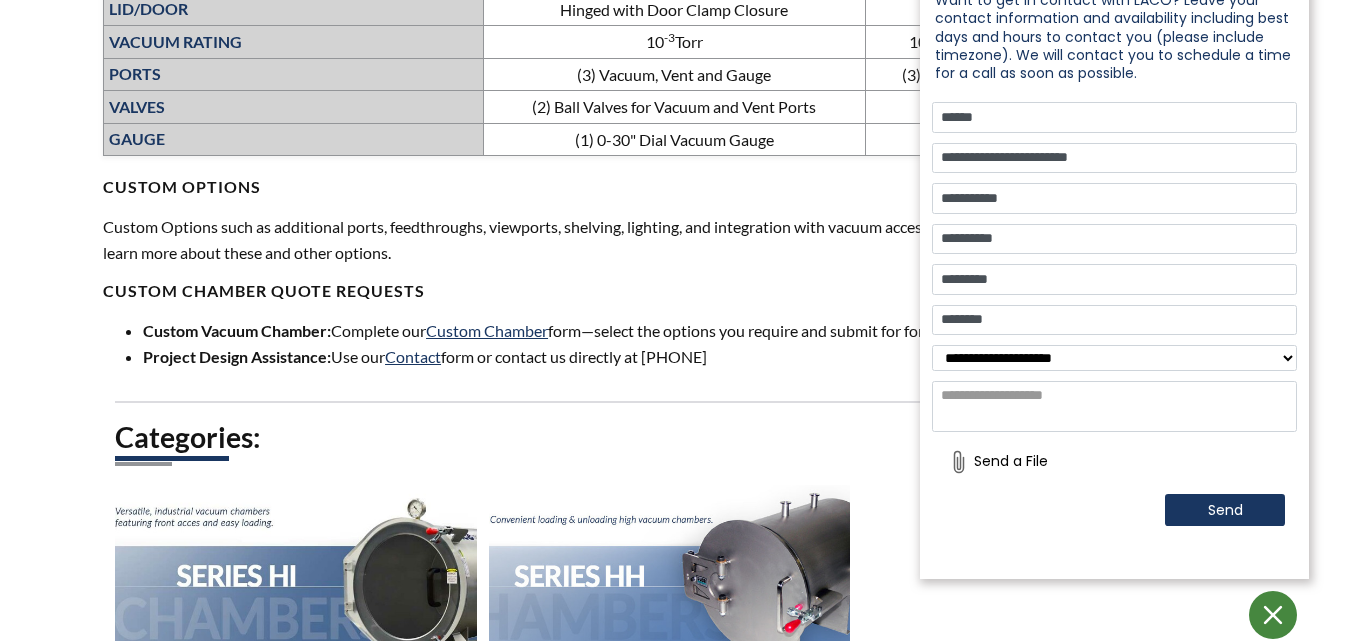 click at bounding box center [1114, 407] 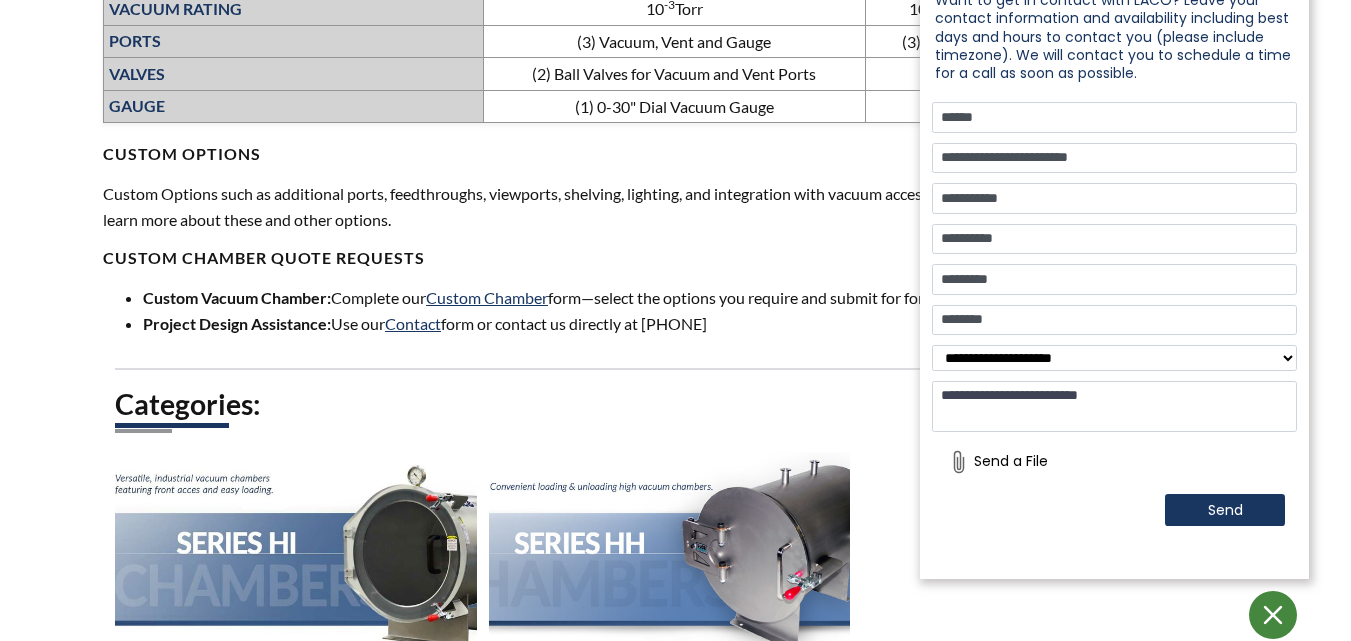 scroll, scrollTop: 1241, scrollLeft: 0, axis: vertical 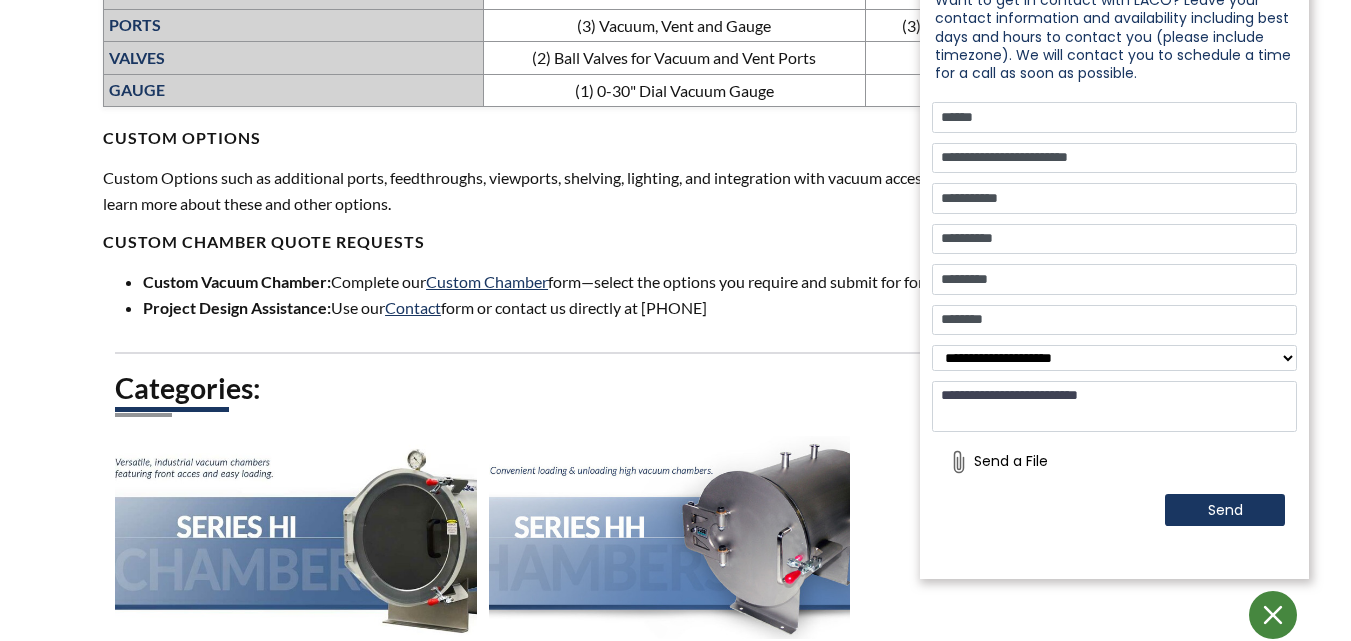 click on "**********" at bounding box center [1114, 407] 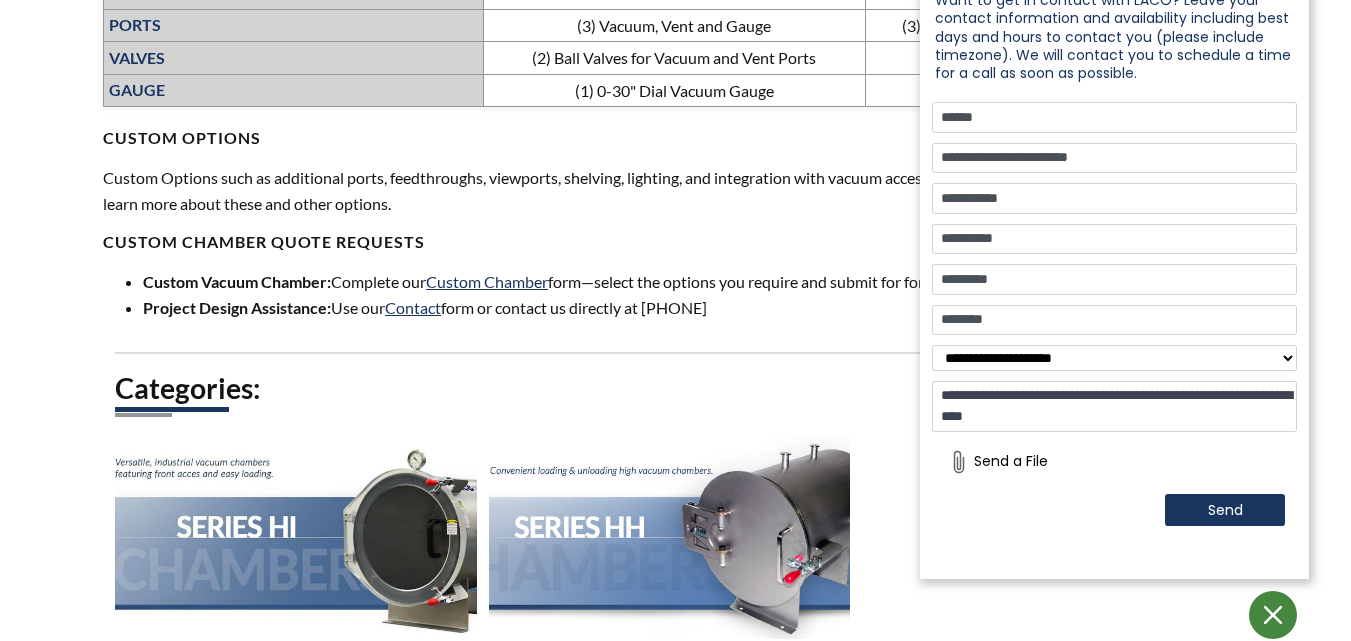 click on "**********" at bounding box center [1114, 407] 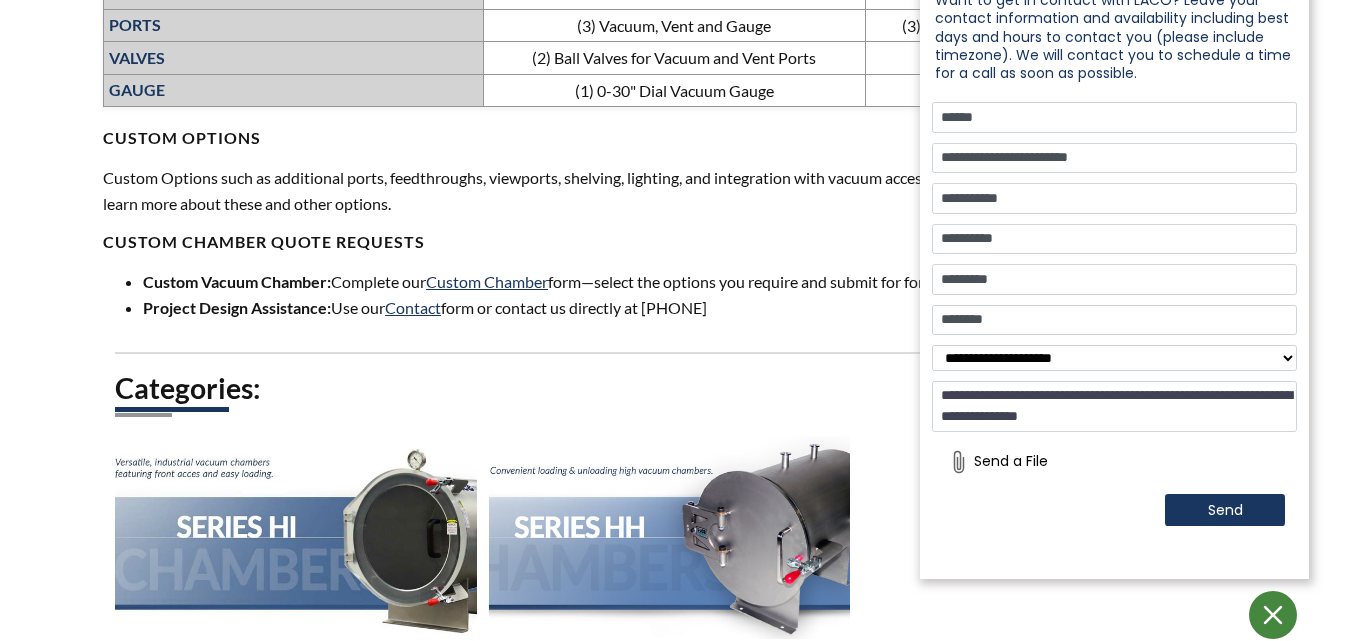 click on "**********" at bounding box center (1114, 407) 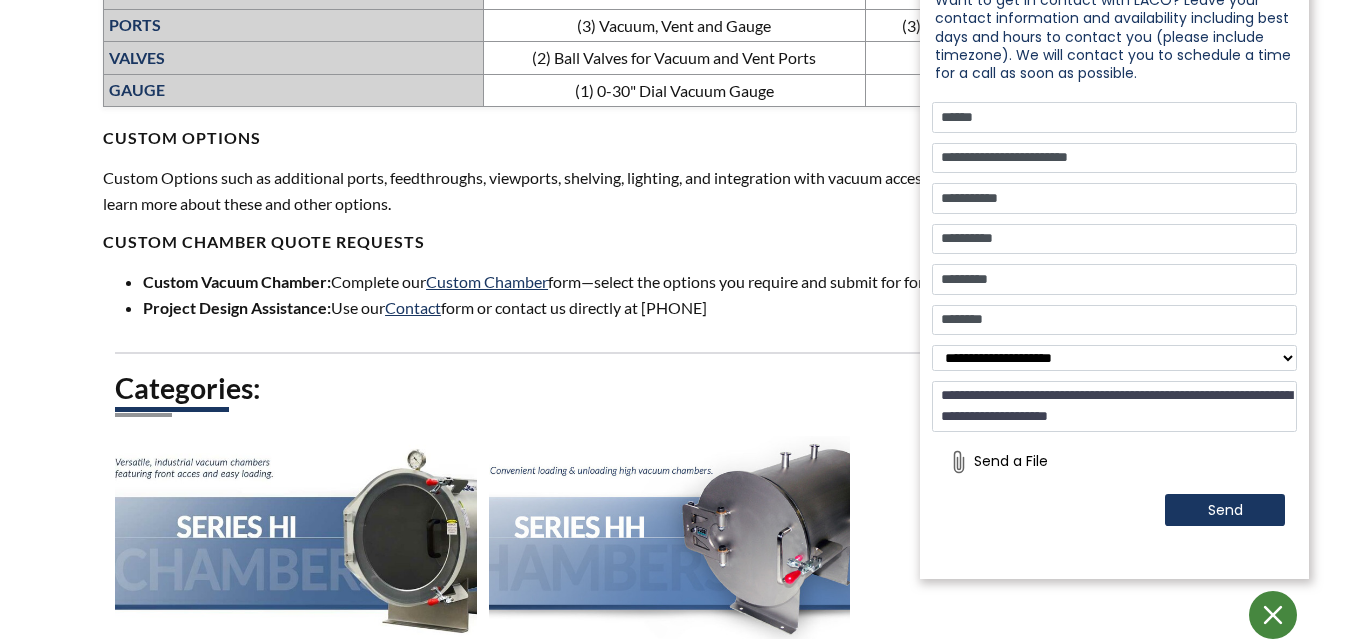 click on "**********" at bounding box center [1114, 407] 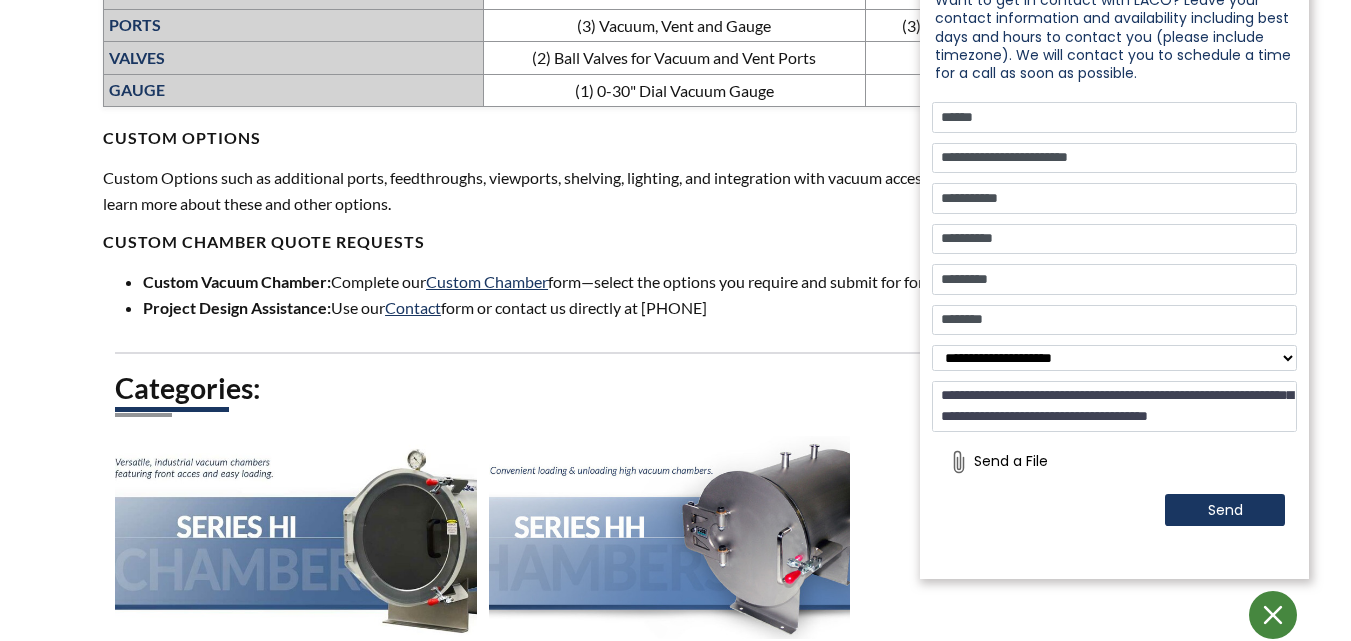 scroll, scrollTop: 101, scrollLeft: 0, axis: vertical 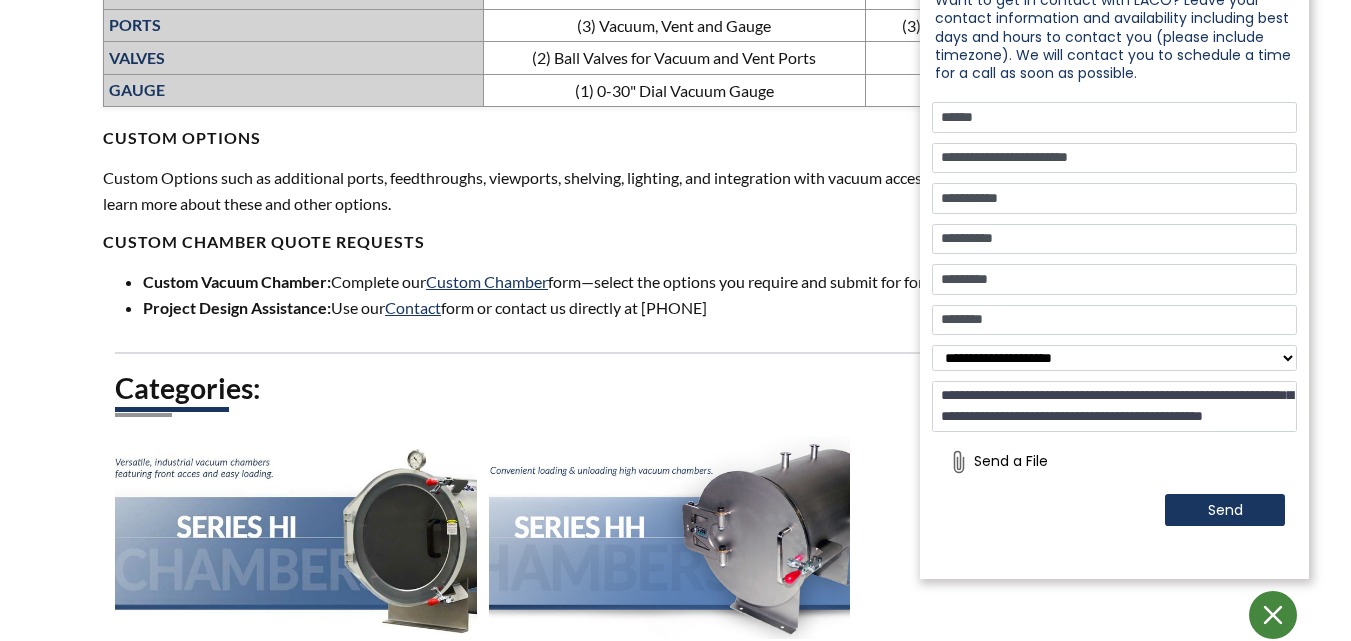 click on "**********" at bounding box center [1114, 407] 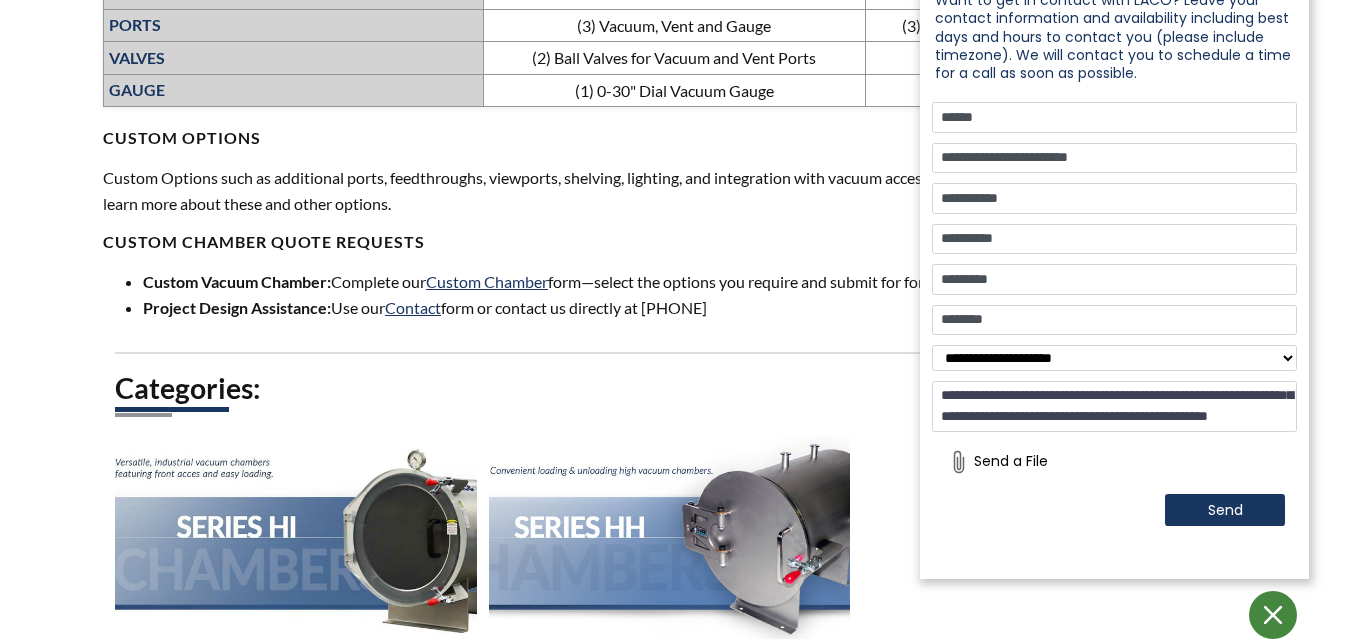 scroll, scrollTop: 21, scrollLeft: 0, axis: vertical 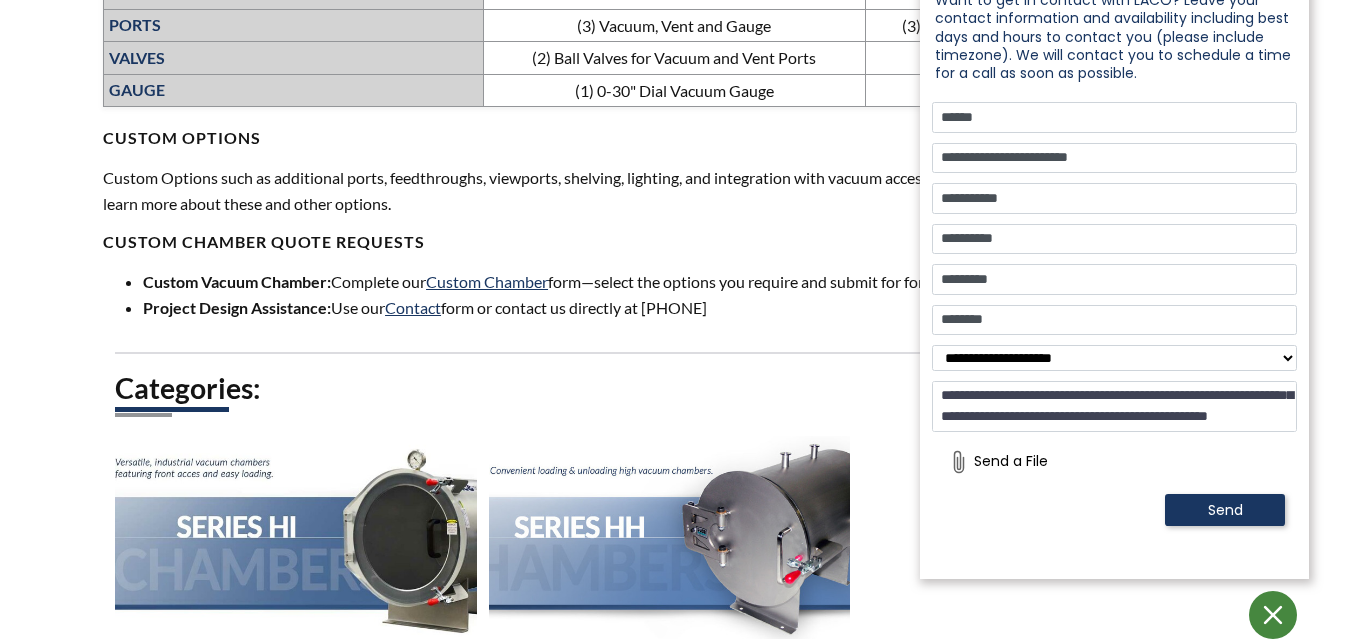 click on "Send" at bounding box center [1225, 510] 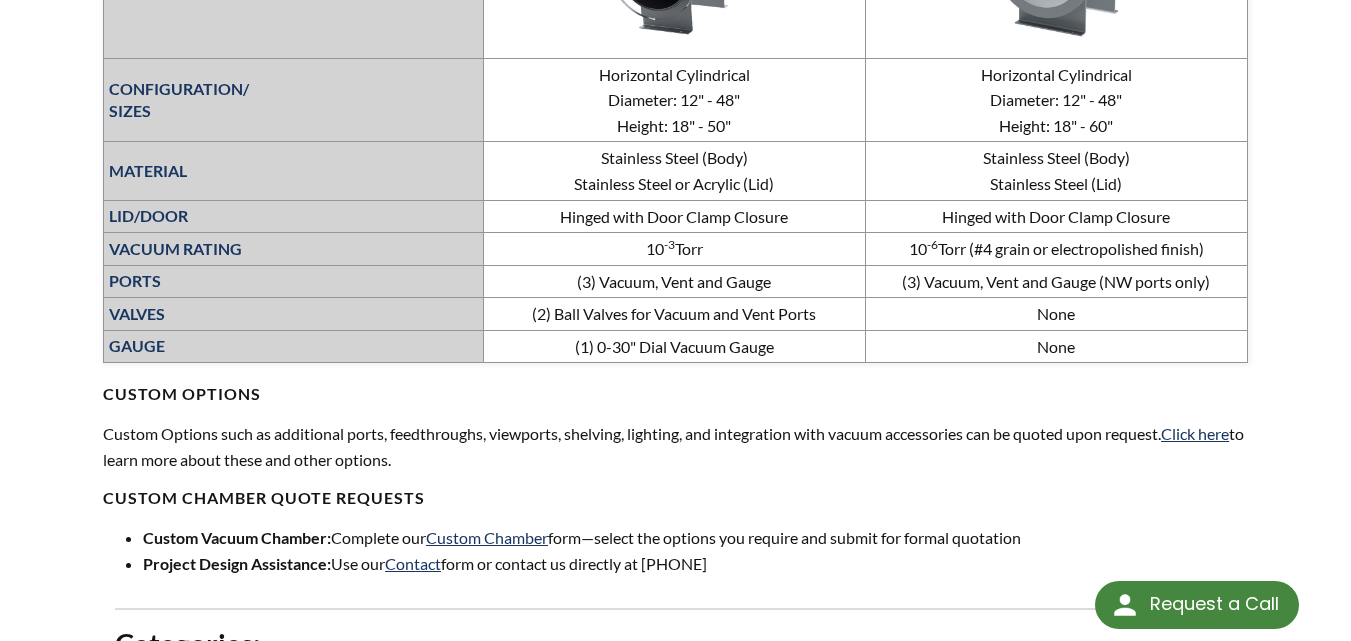 scroll, scrollTop: 1013, scrollLeft: 0, axis: vertical 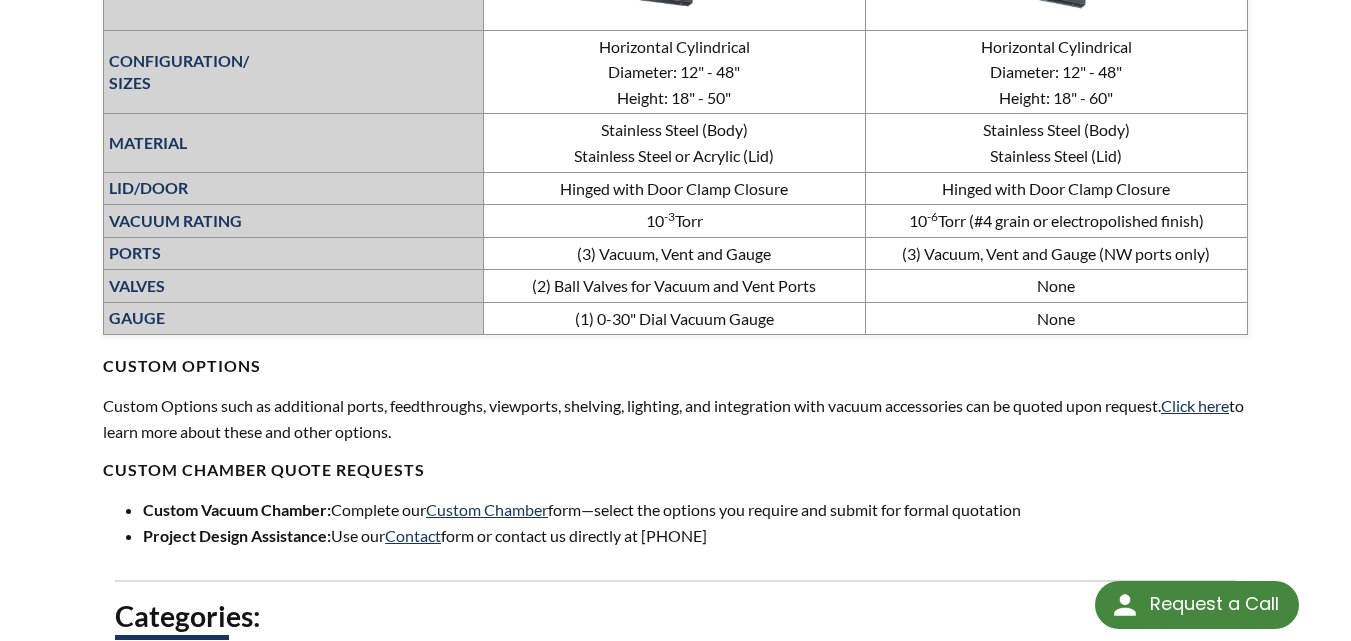 click on "Request a Call" at bounding box center (1214, 604) 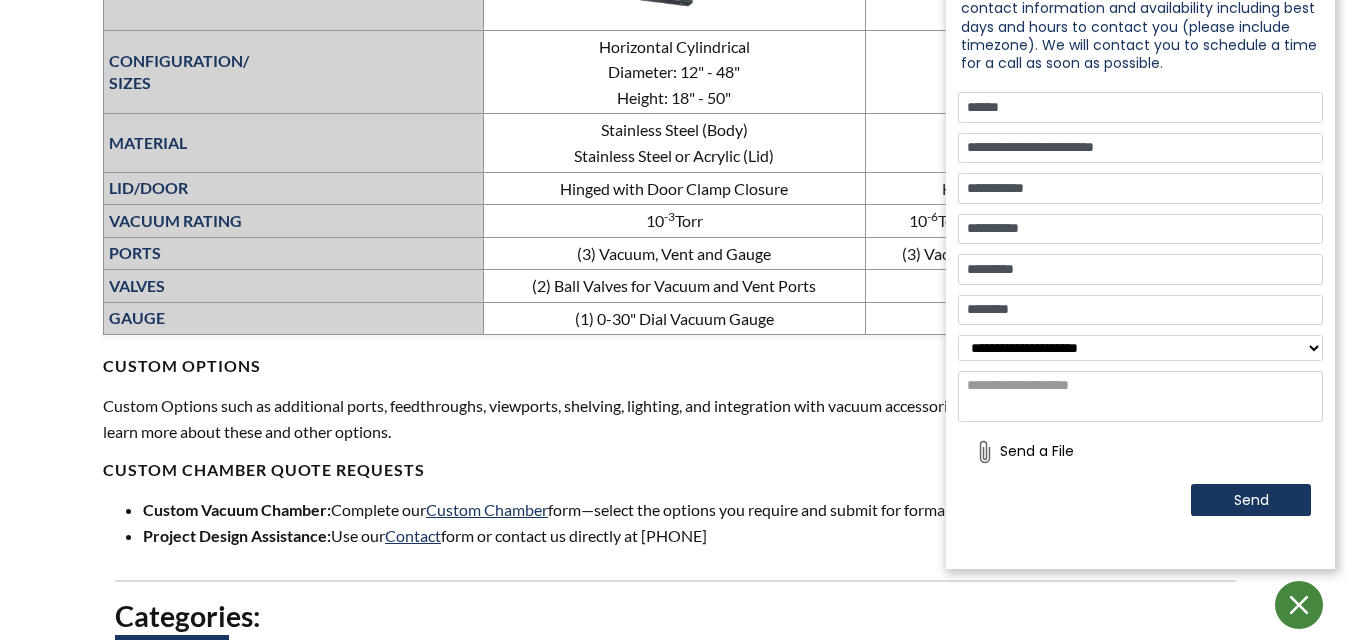 click at bounding box center [1140, 397] 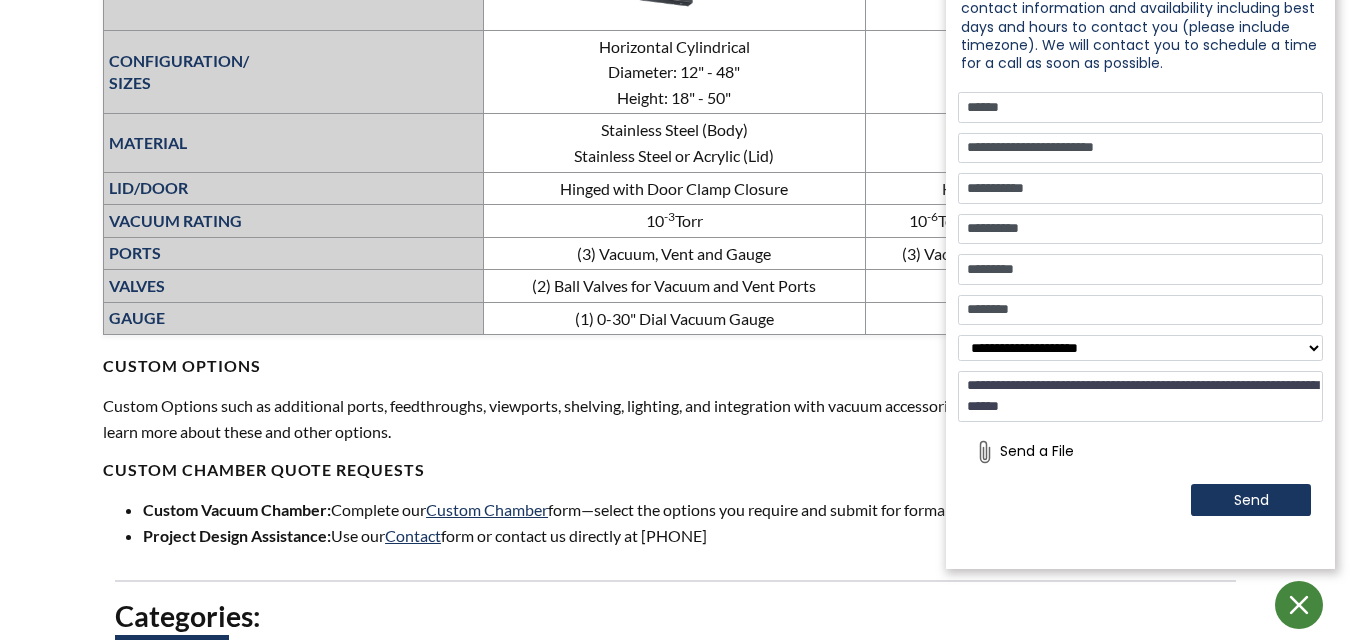 click on "**********" at bounding box center (1140, 397) 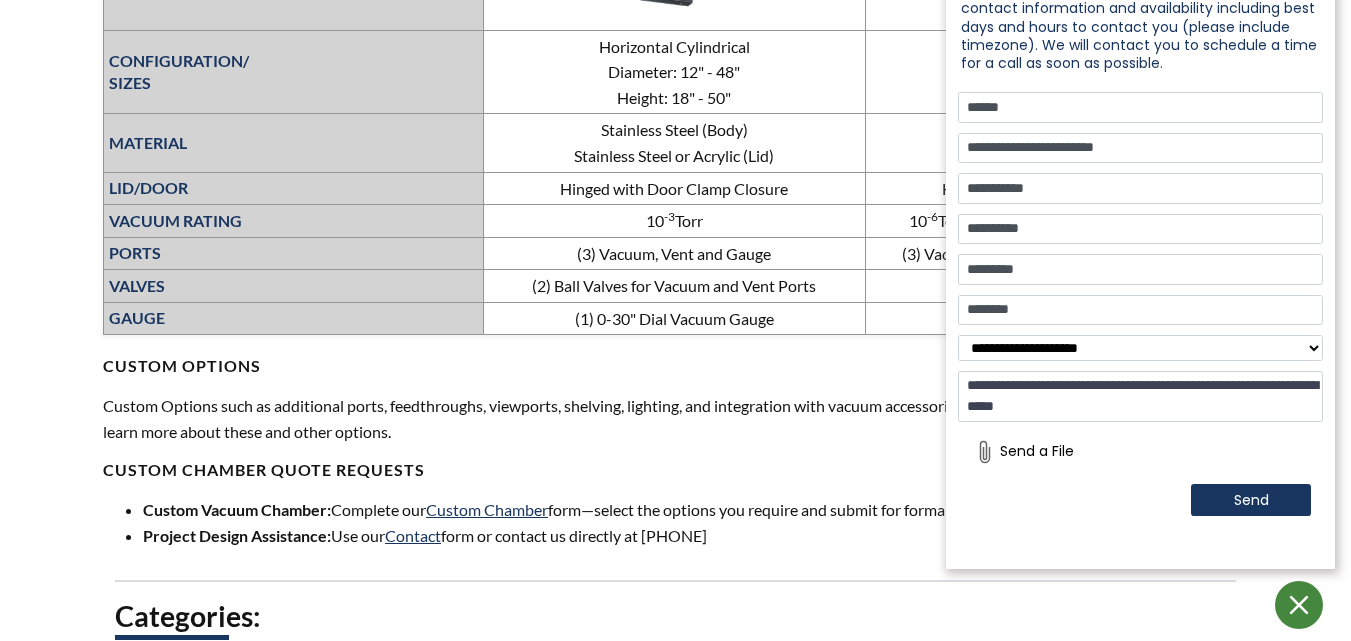 click on "**********" at bounding box center (1140, 397) 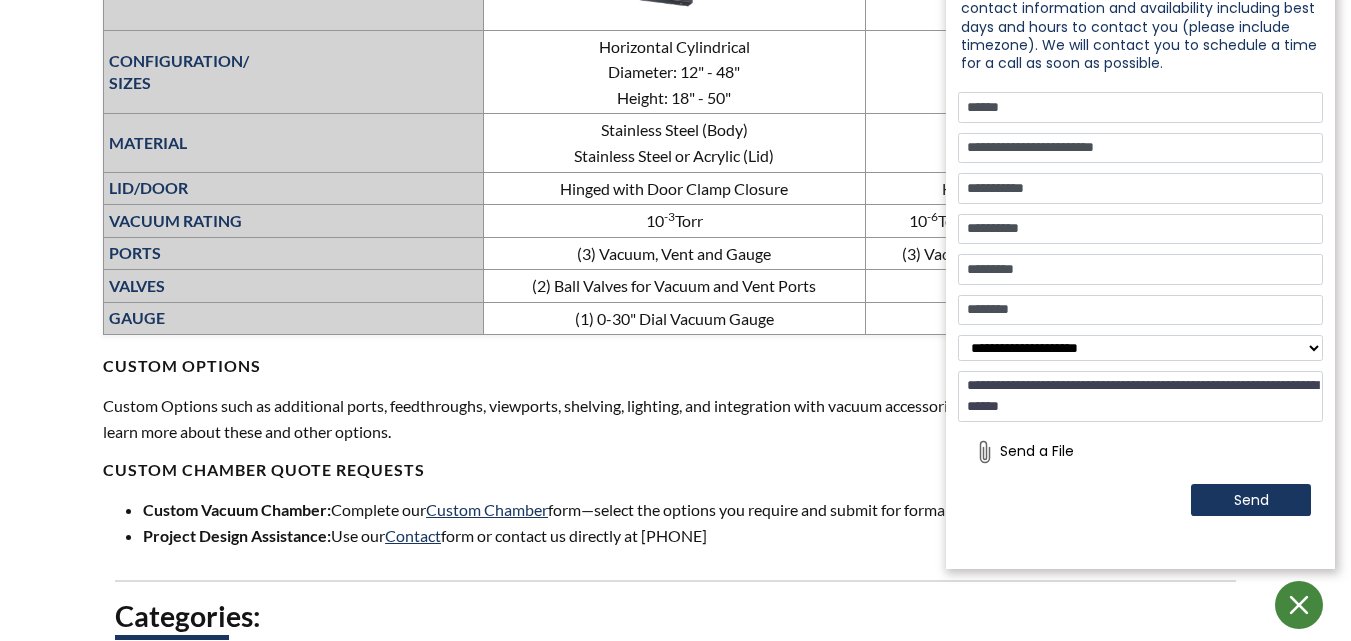 click on "**********" at bounding box center (1140, 397) 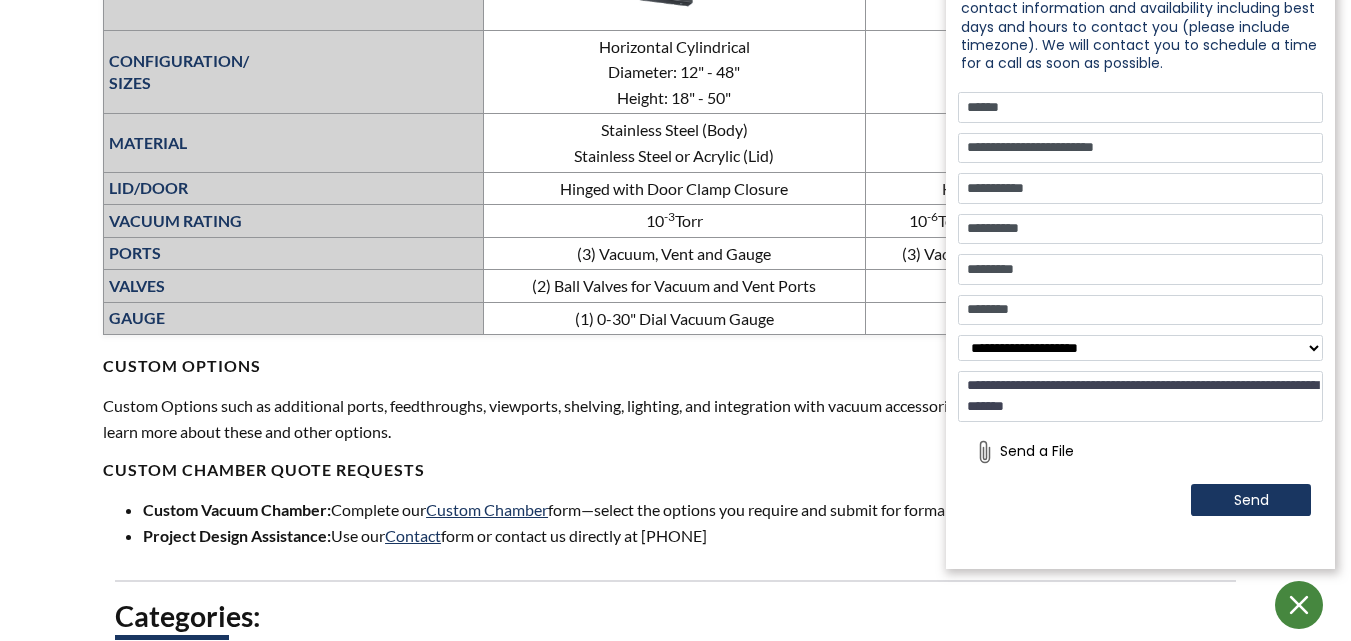 click on "**********" at bounding box center (1140, 397) 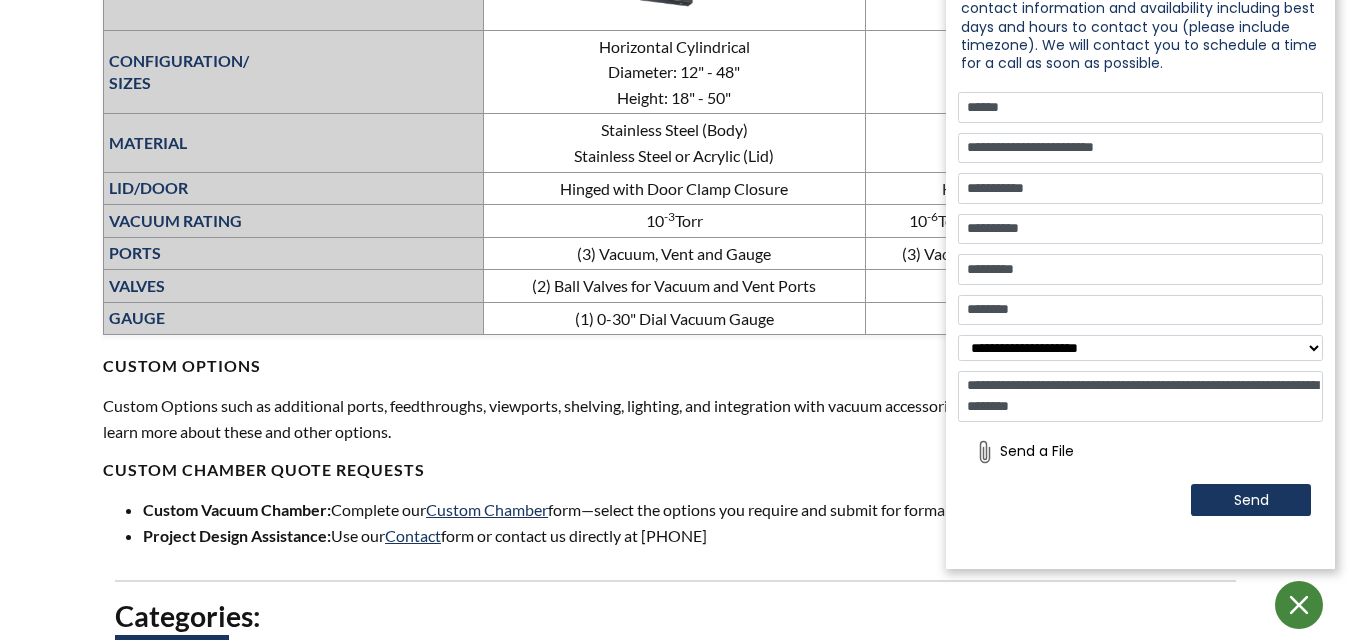 click on "**********" at bounding box center (1140, 348) 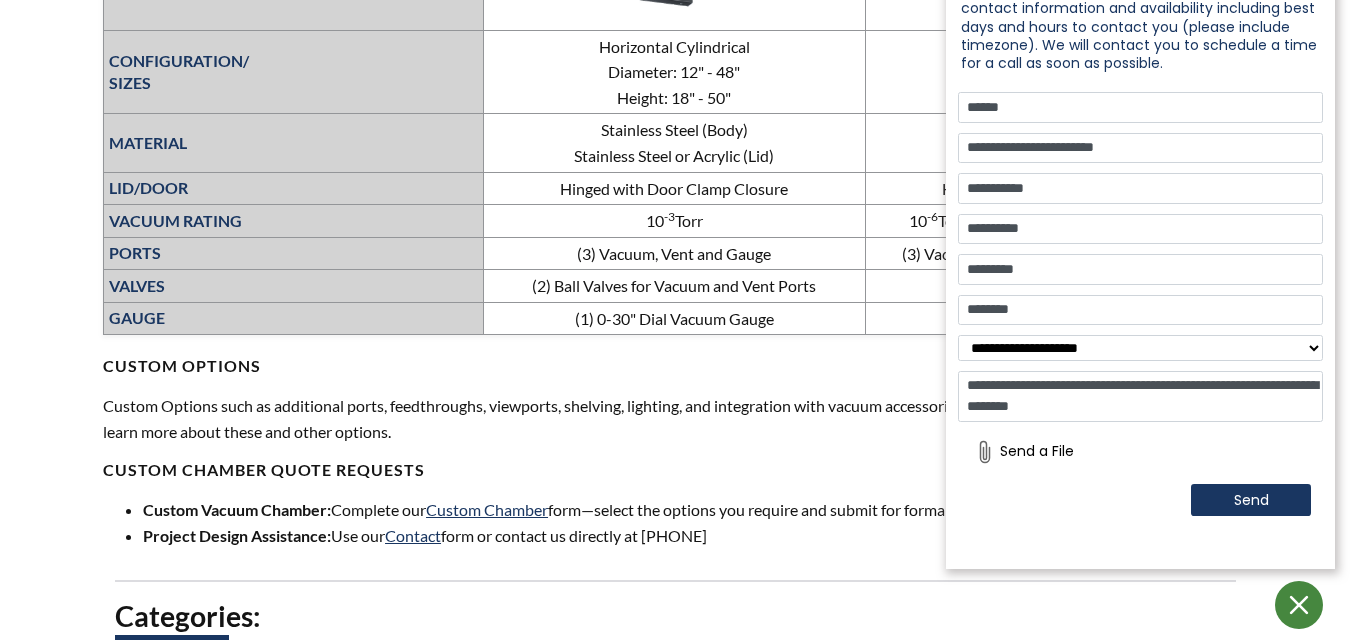 click on "Availability ********" at bounding box center [1140, 310] 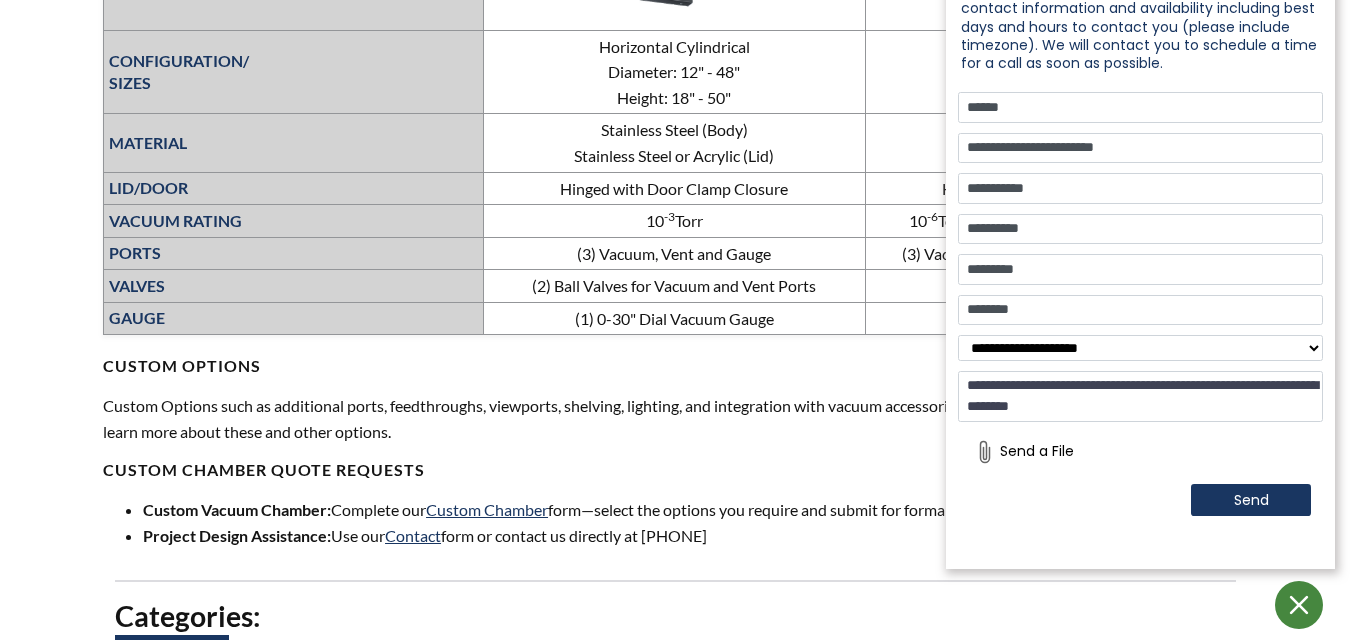 click on "**********" at bounding box center (1140, 397) 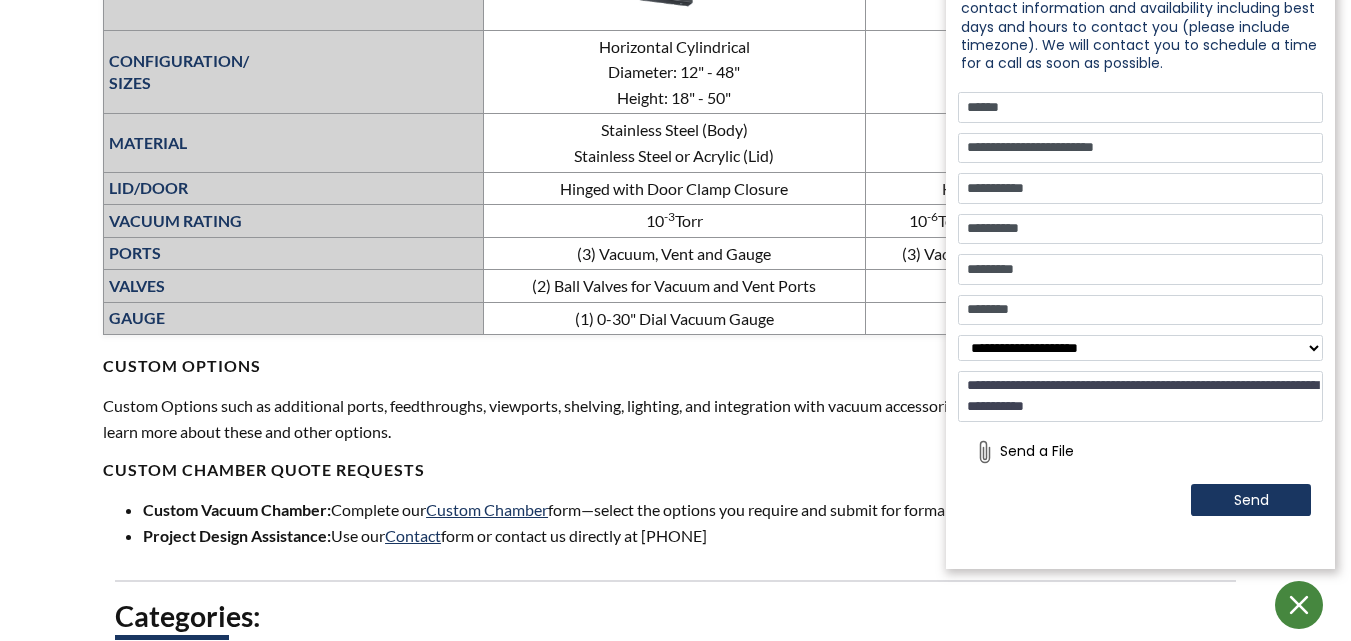 type on "**********" 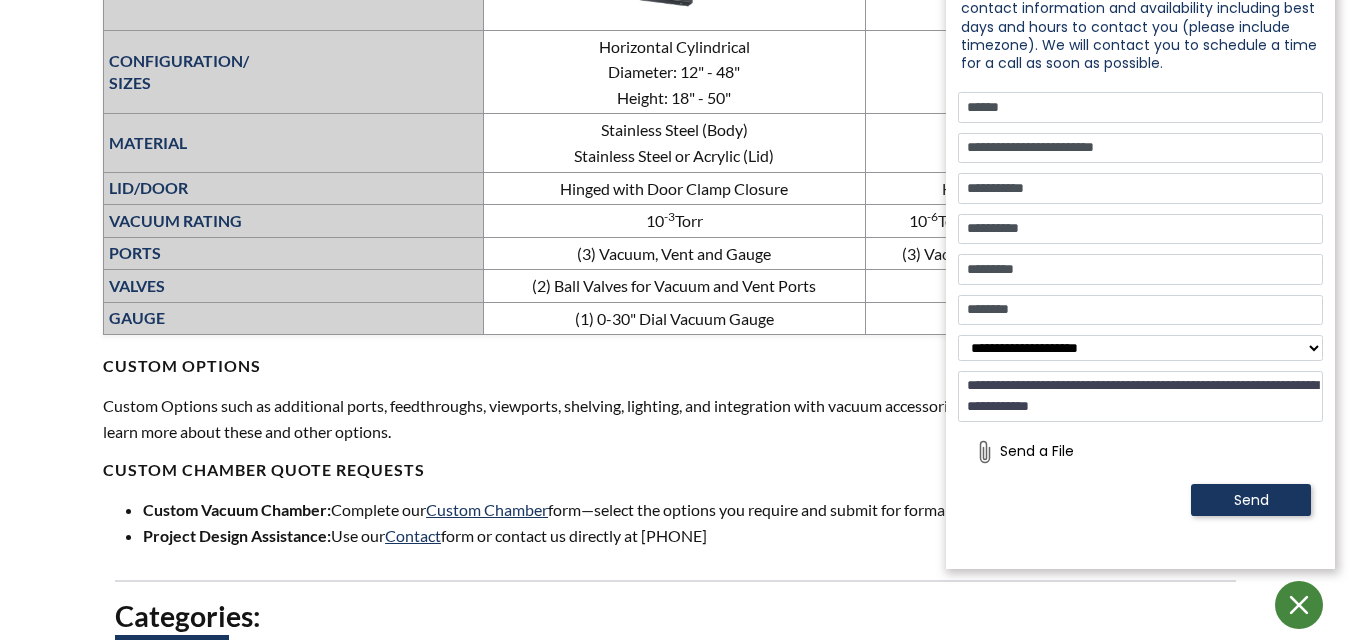 click on "Send" at bounding box center (1251, 500) 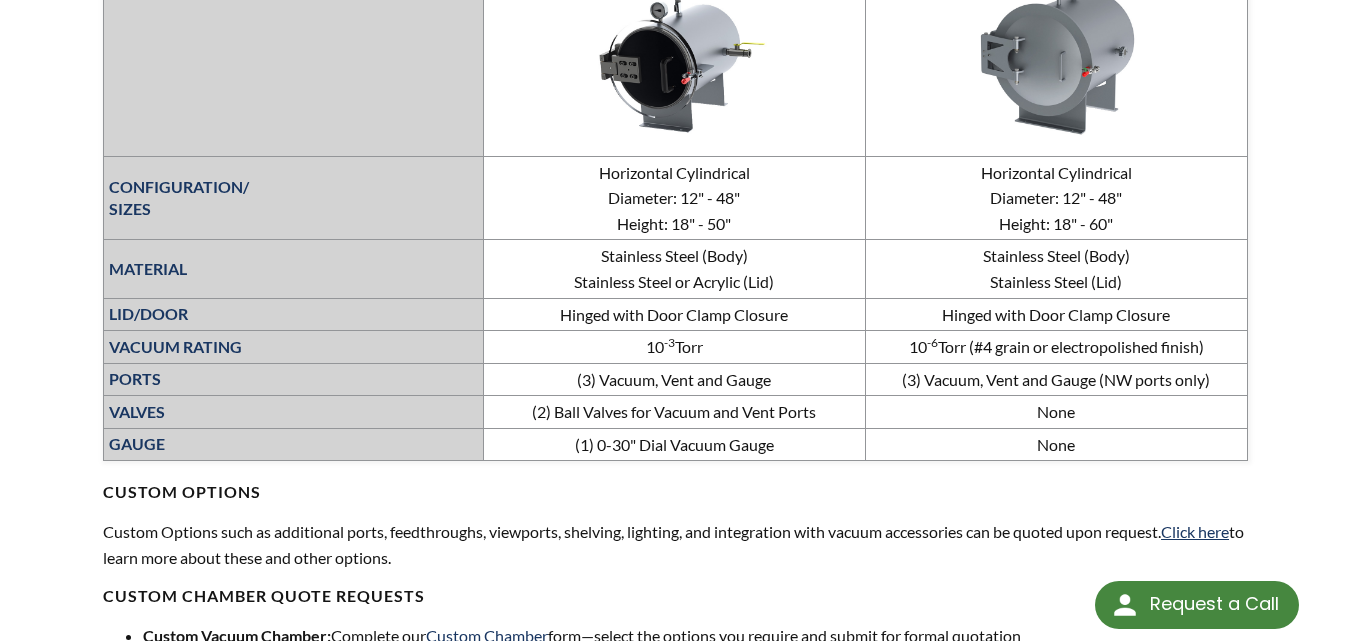 scroll, scrollTop: 871, scrollLeft: 0, axis: vertical 